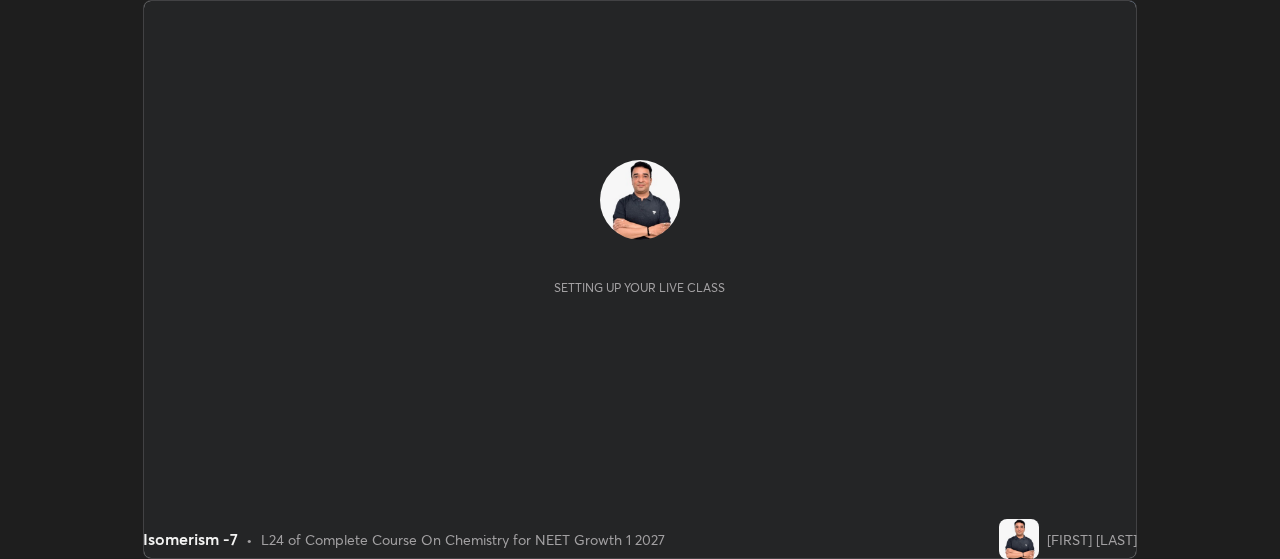 scroll, scrollTop: 0, scrollLeft: 0, axis: both 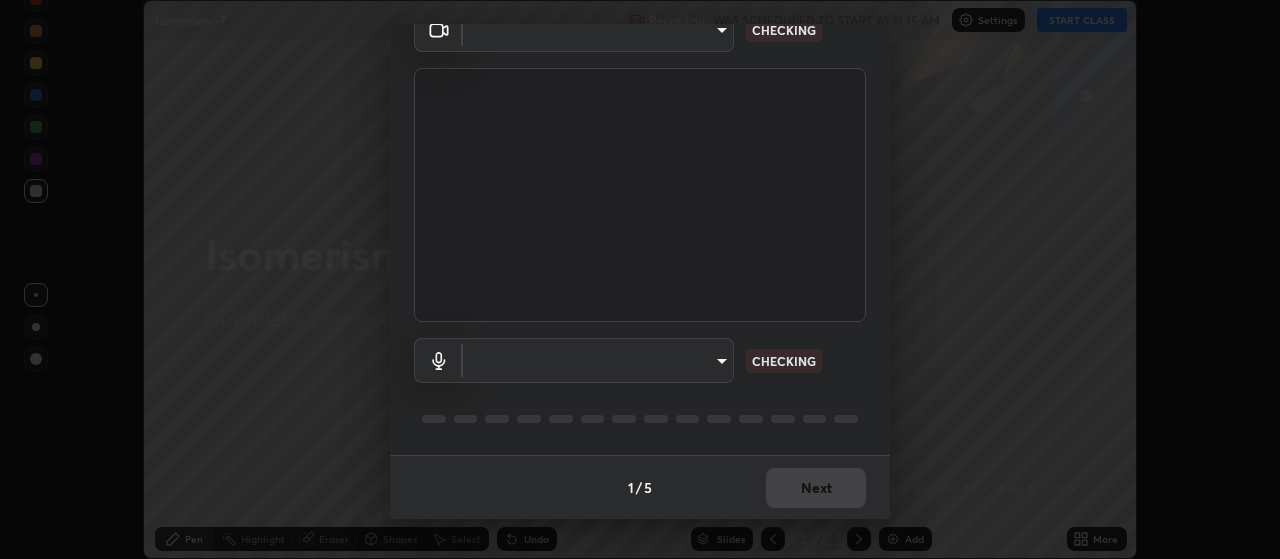 click on "Erase all Isomerism -7 Recording WAS SCHEDULED TO START AT  11:15 AM Settings START CLASS Setting up your live class Isomerism -7 • L24 of Complete Course On Chemistry for NEET Growth 1 2027 [FIRST] [LAST] Pen Highlight Eraser Shapes Select Undo Slides 2 / 2 Add More No doubts shared Encourage your learners to ask a doubt for better clarity Report an issue Reason for reporting Buffering Chat not working Audio - Video sync issue Educator video quality low ​ Attach an image Report Media settings ​ CHECKING ​ CHECKING 1 / 5 Next" at bounding box center (640, 279) 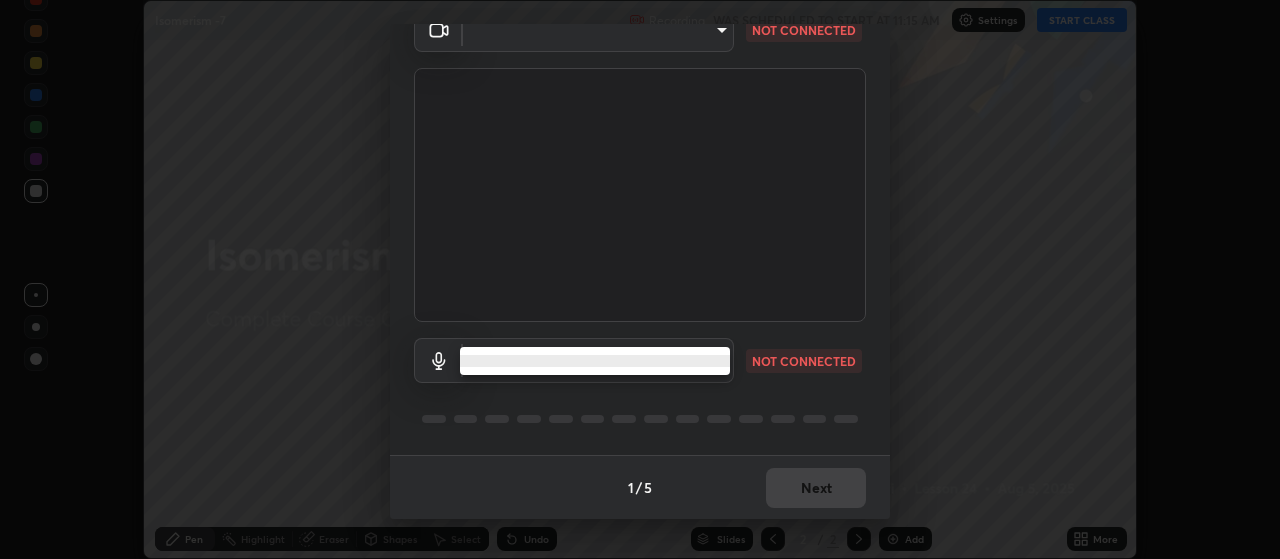 click at bounding box center (640, 279) 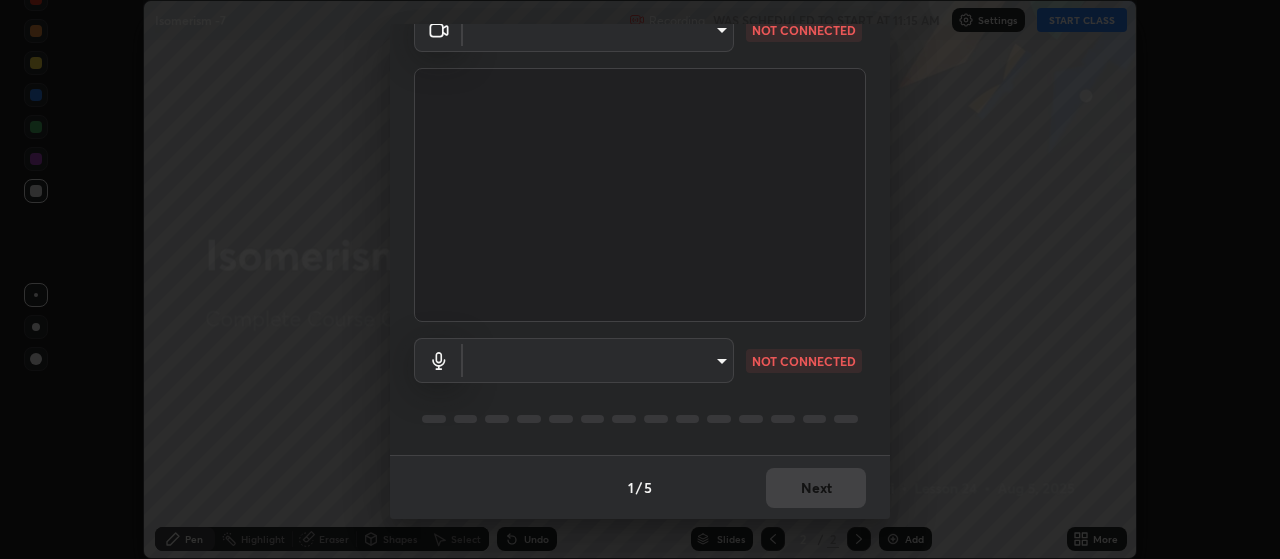 click on "Erase all Isomerism -7 Recording WAS SCHEDULED TO START AT  11:15 AM Settings START CLASS Setting up your live class Isomerism -7 • L24 of Complete Course On Chemistry for NEET Growth 1 2027 [FIRST] [LAST] Pen Highlight Eraser Shapes Select Undo Slides 2 / 2 Add More No doubts shared Encourage your learners to ask a doubt for better clarity Report an issue Reason for reporting Buffering Chat not working Audio - Video sync issue Educator video quality low ​ Attach an image Report Media settings ​ NOT CONNECTED ​ NOT CONNECTED 1 / 5 Next" at bounding box center [640, 279] 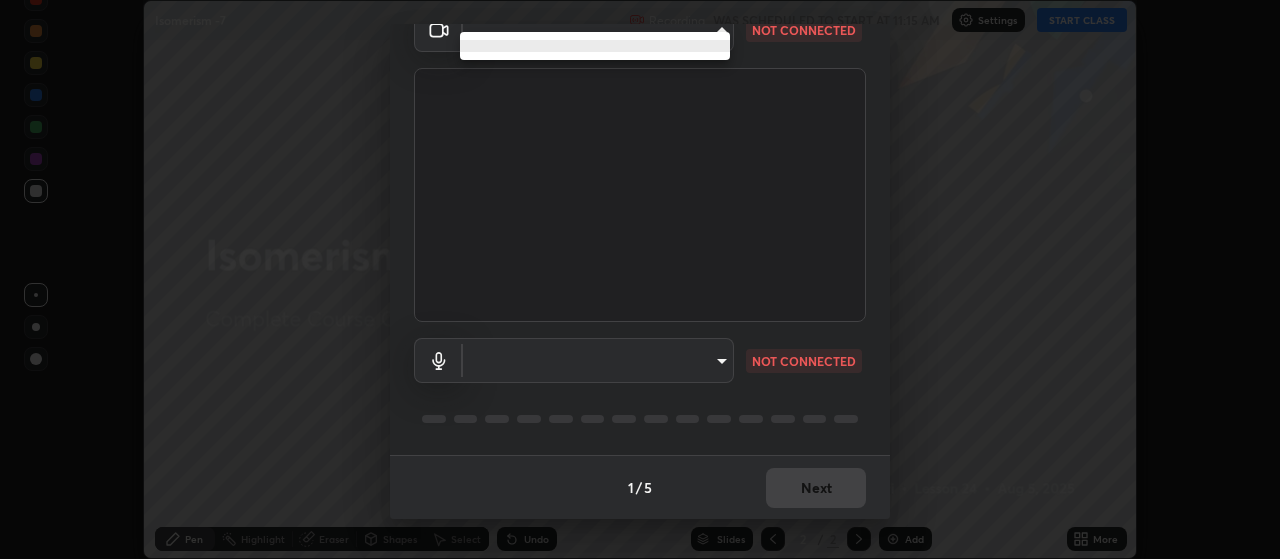 scroll, scrollTop: 81, scrollLeft: 0, axis: vertical 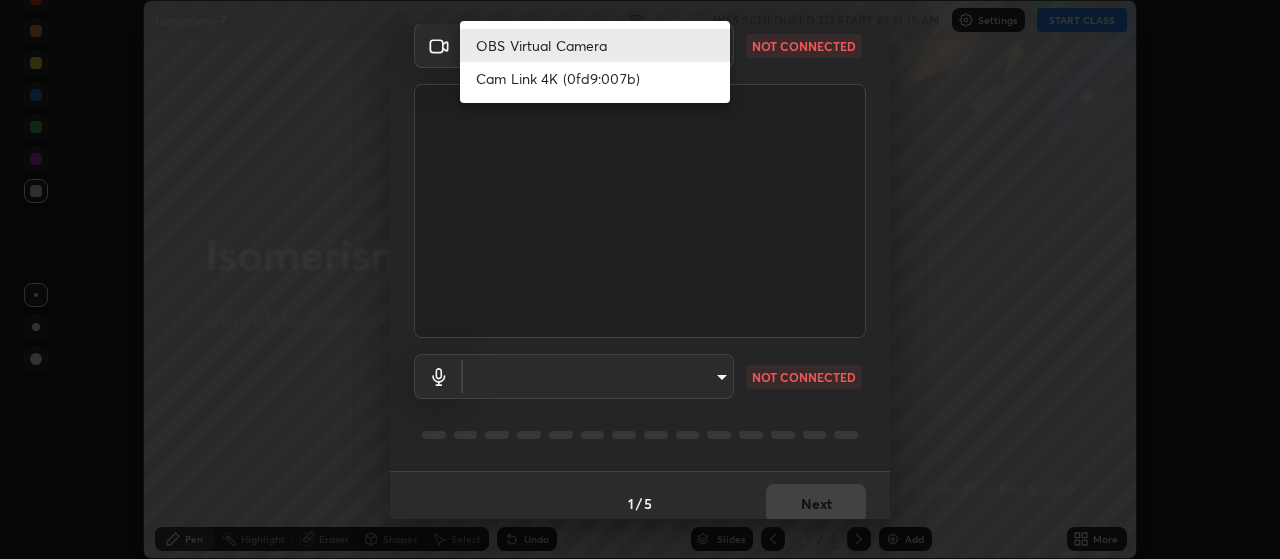 click on "Cam Link 4K (0fd9:007b)" at bounding box center [595, 78] 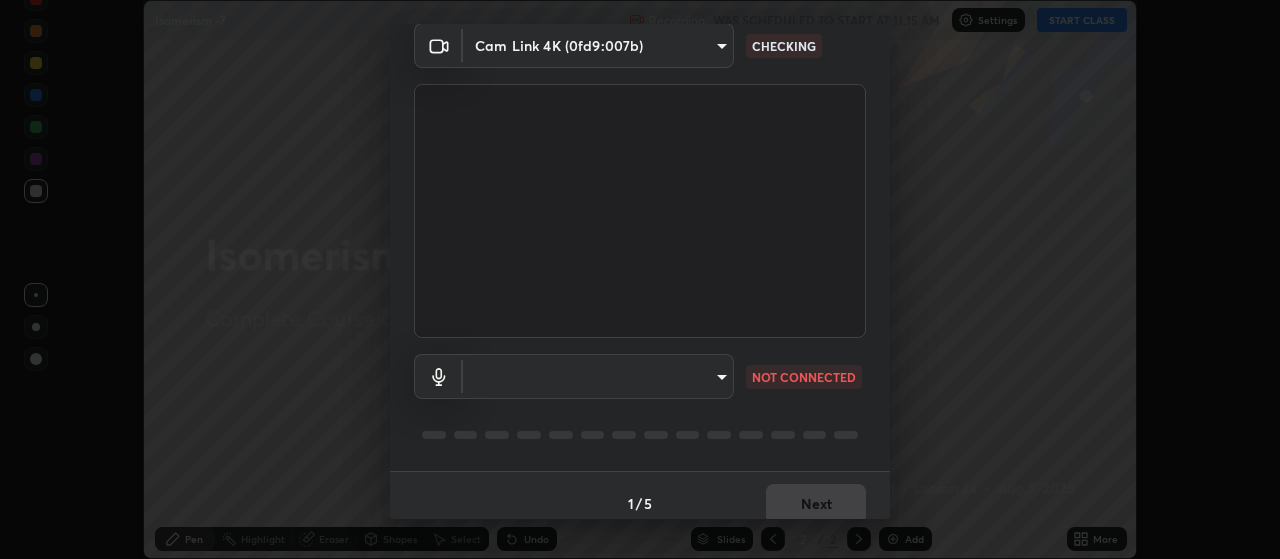 click on "Erase all Isomerism -7 Recording WAS SCHEDULED TO START AT  11:15 AM Settings START CLASS Setting up your live class Isomerism -7 • L24 of Complete Course On Chemistry for NEET Growth 1 2027 [FIRST] [LAST] Pen Highlight Eraser Shapes Select Undo Slides 2 / 2 Add More No doubts shared Encourage your learners to ask a doubt for better clarity Report an issue Reason for reporting Buffering Chat not working Audio - Video sync issue Educator video quality low ​ Attach an image Report Media settings Cam Link 4K (0fd9:007b) [HASH] CHECKING ​ NOT CONNECTED 1 / 5 Next" at bounding box center (640, 279) 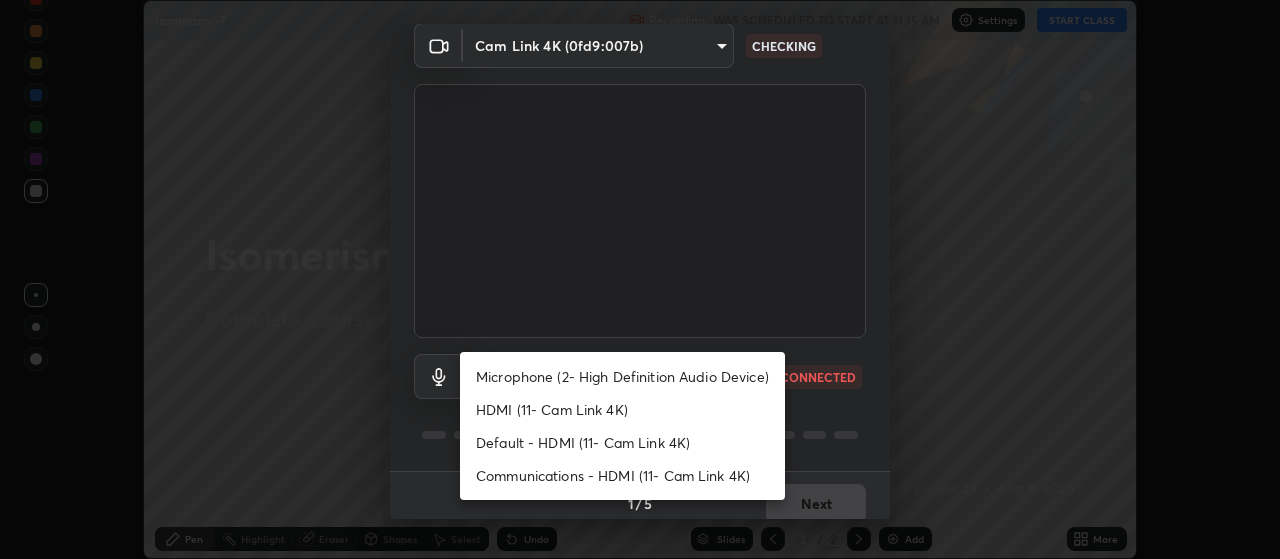 click on "Default - HDMI (11- Cam Link 4K)" at bounding box center [622, 442] 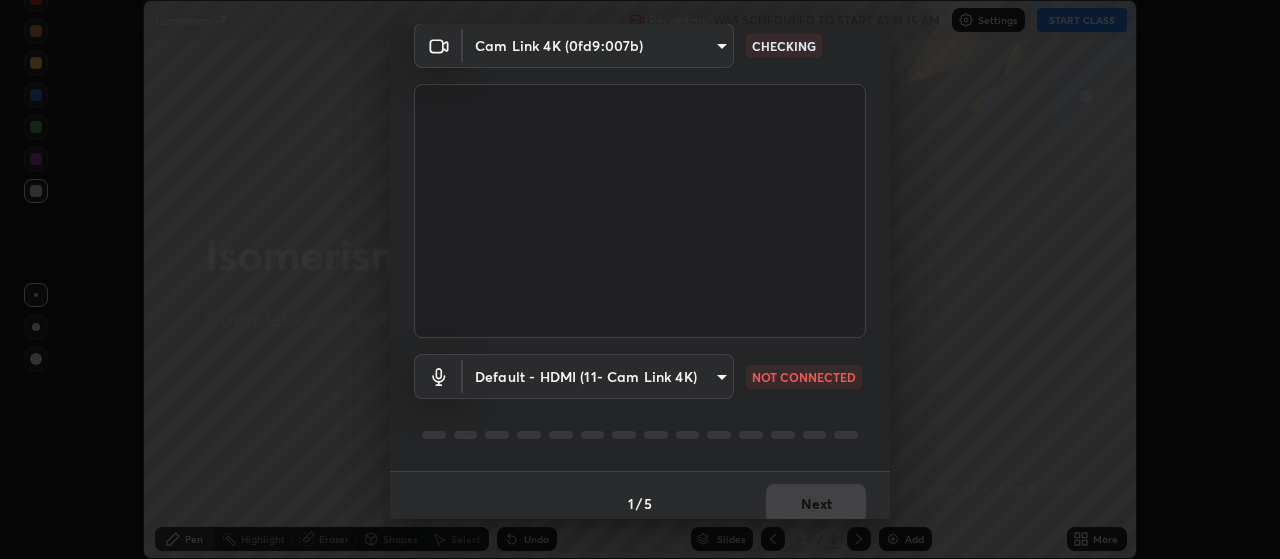 type on "default" 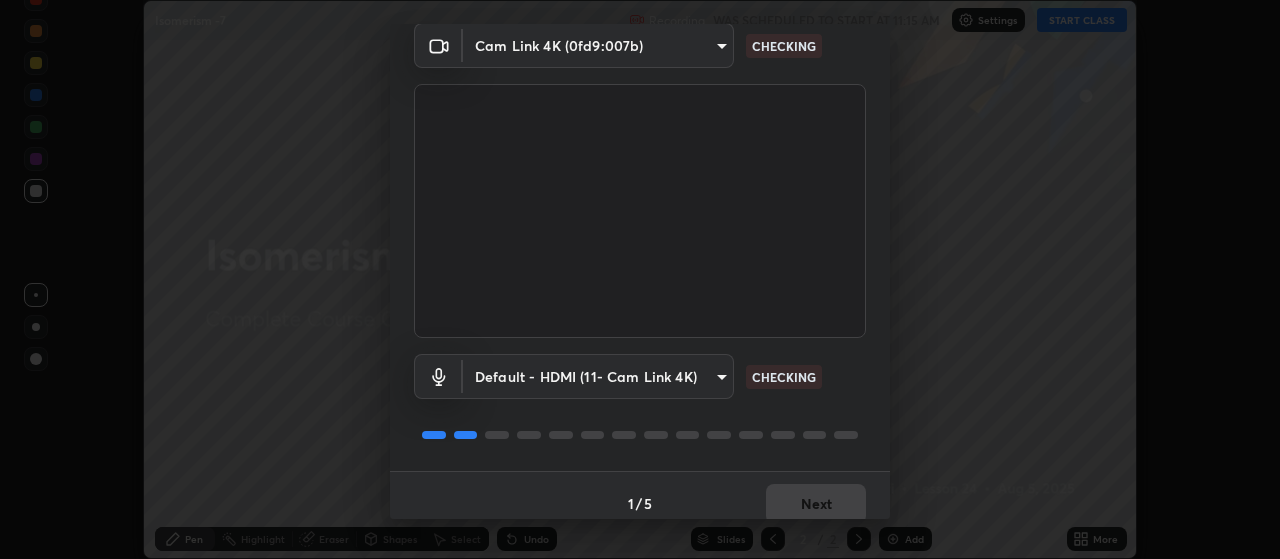 scroll, scrollTop: 97, scrollLeft: 0, axis: vertical 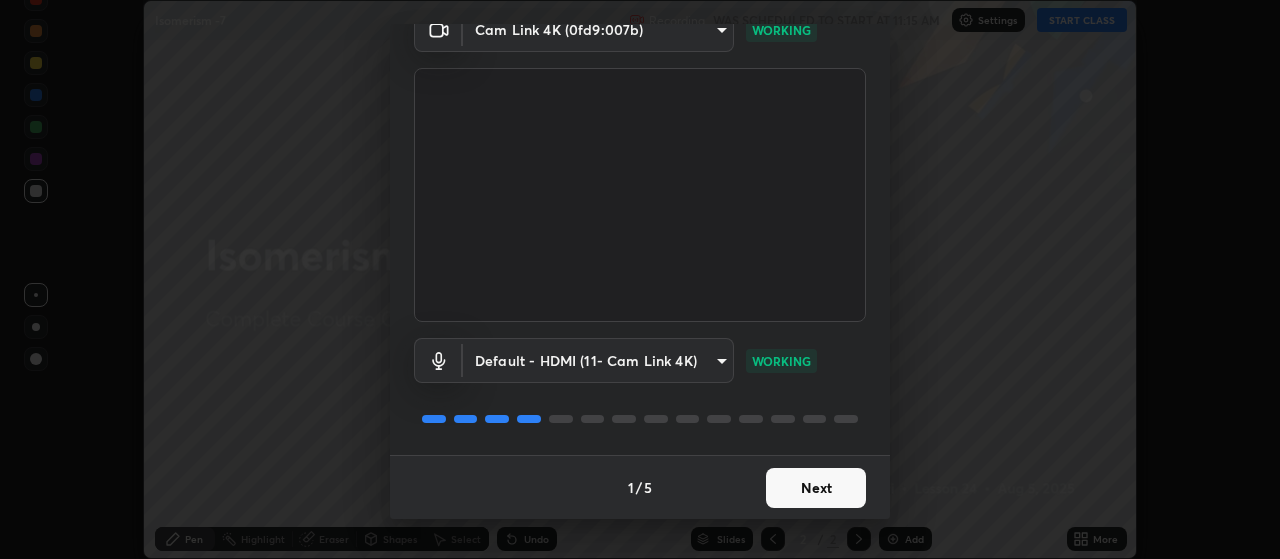 click on "Next" at bounding box center (816, 488) 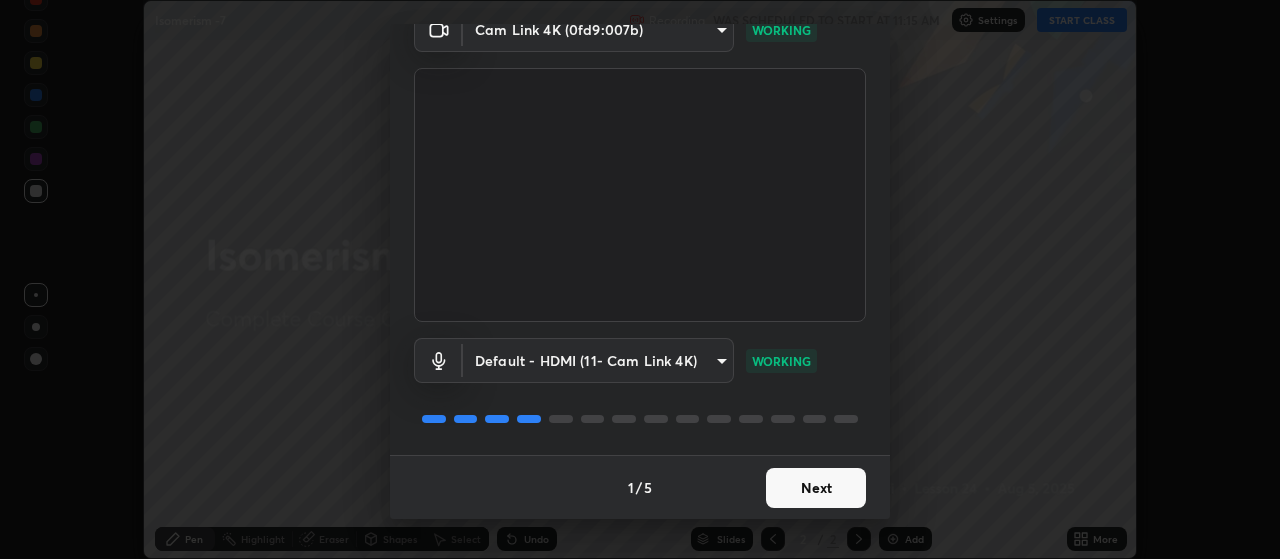 scroll, scrollTop: 0, scrollLeft: 0, axis: both 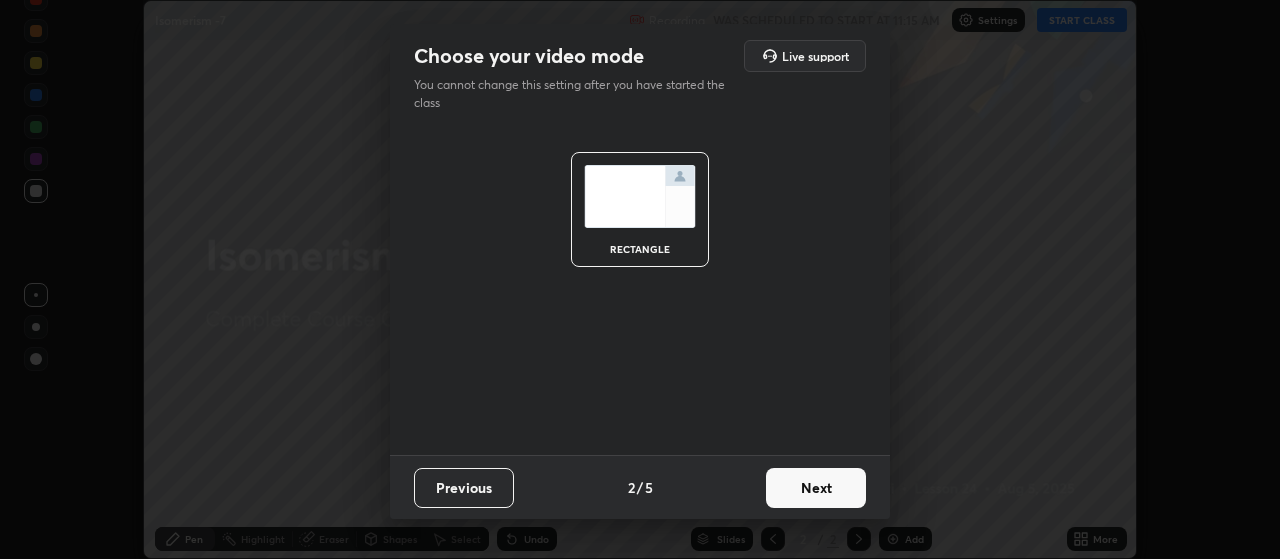 click on "Next" at bounding box center [816, 488] 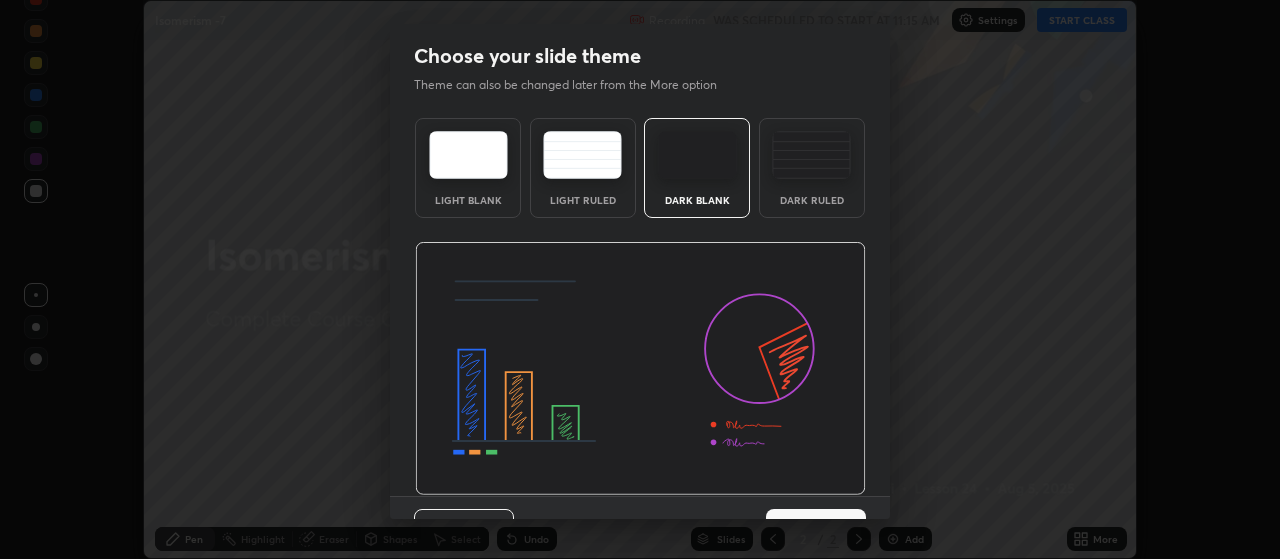 scroll, scrollTop: 41, scrollLeft: 0, axis: vertical 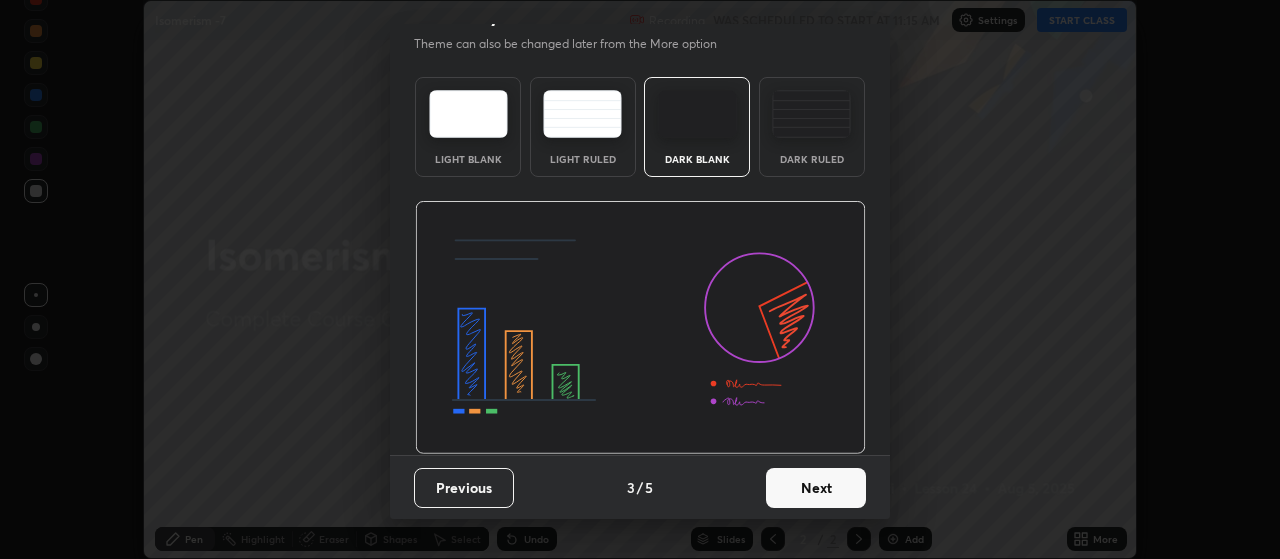 click on "Next" at bounding box center (816, 488) 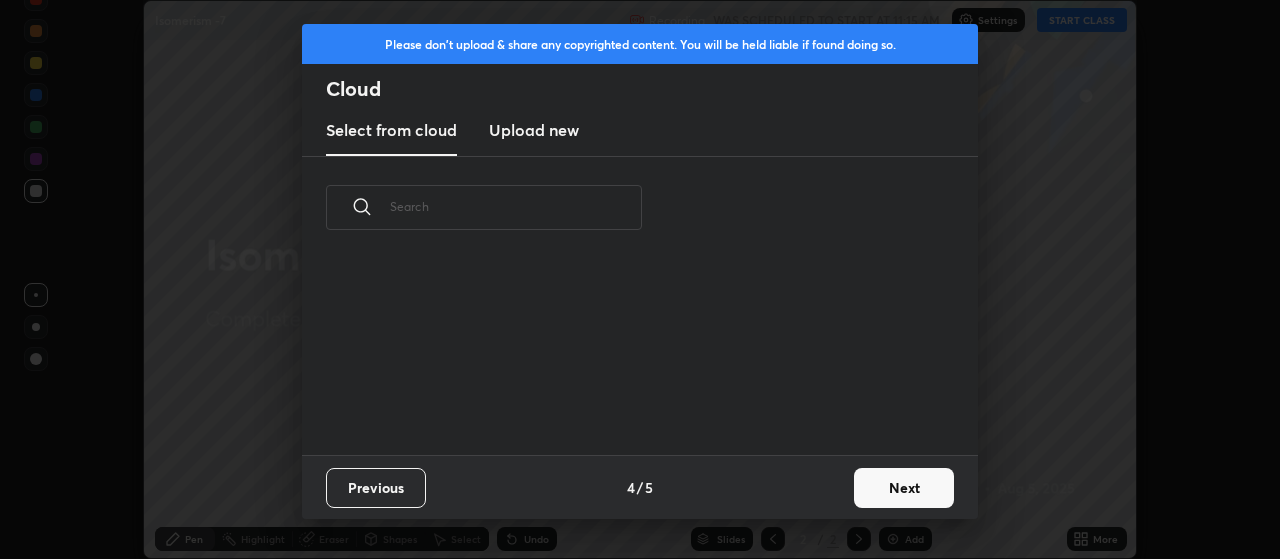 scroll, scrollTop: 0, scrollLeft: 0, axis: both 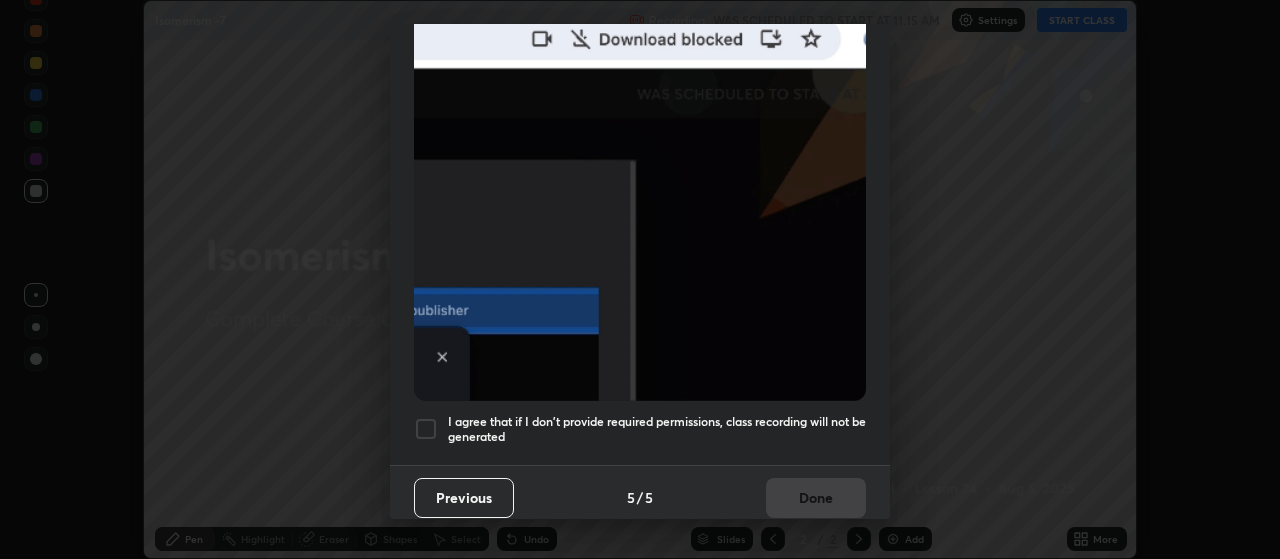click at bounding box center [426, 429] 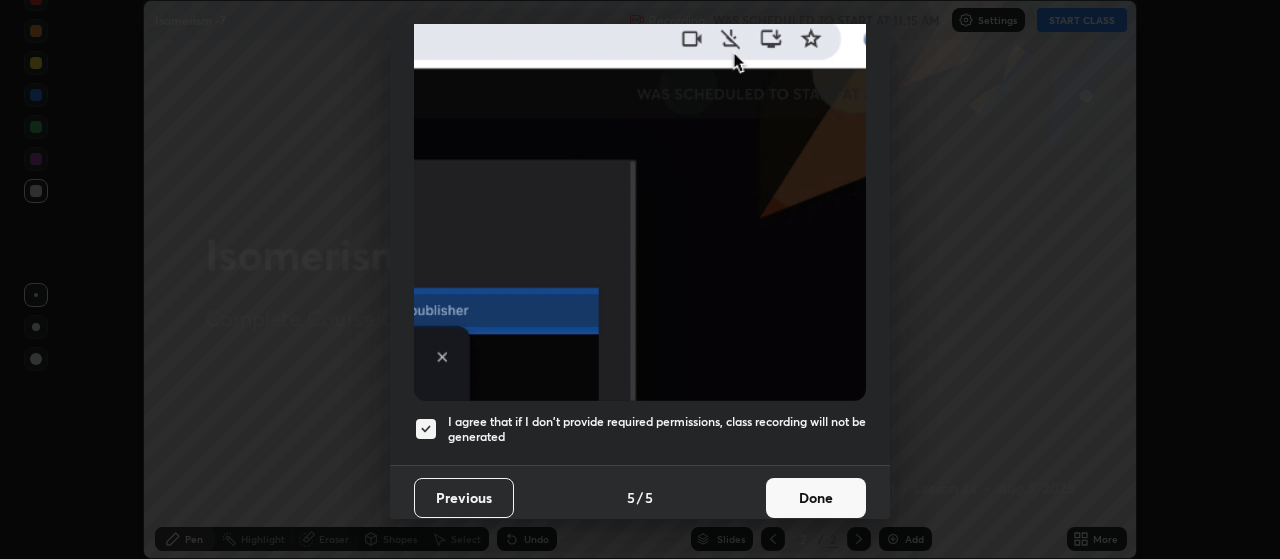 click on "Done" at bounding box center (816, 498) 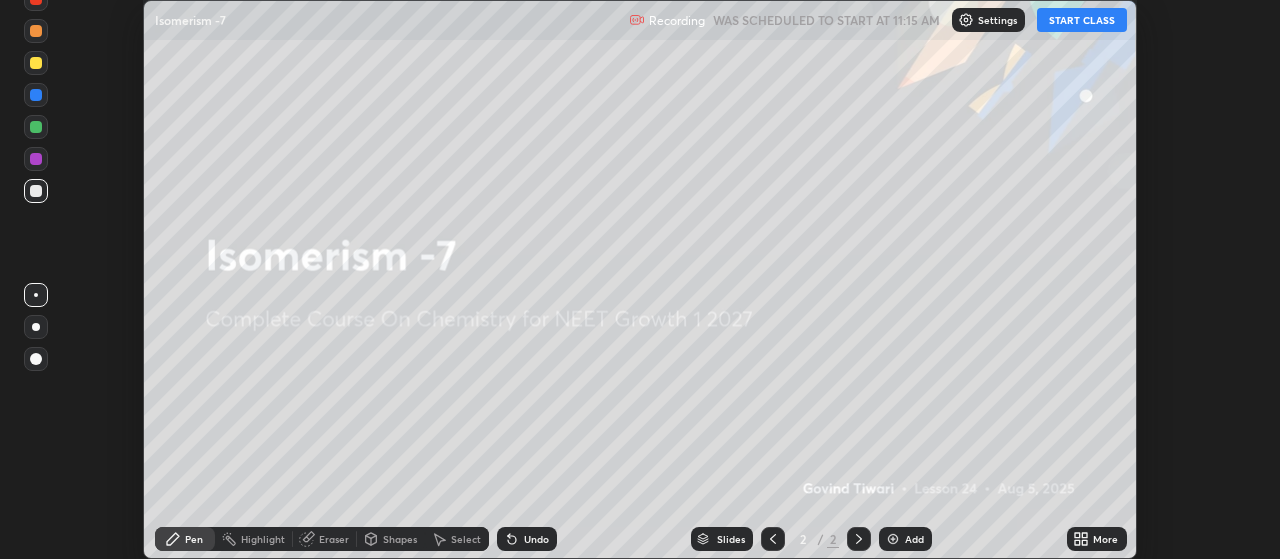 click 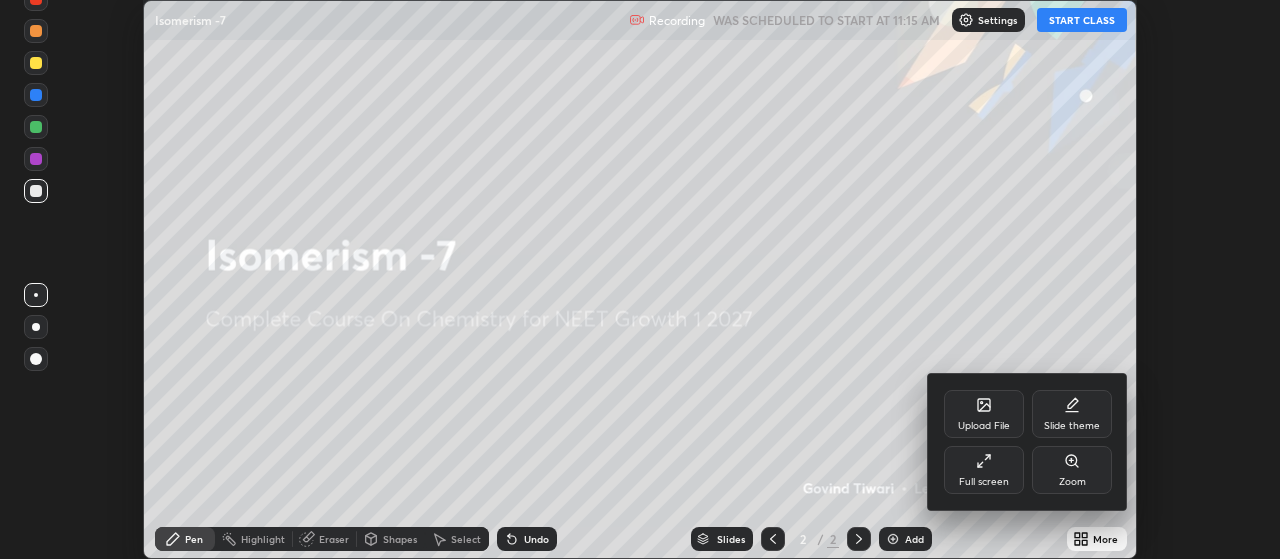 click on "Full screen" at bounding box center [984, 470] 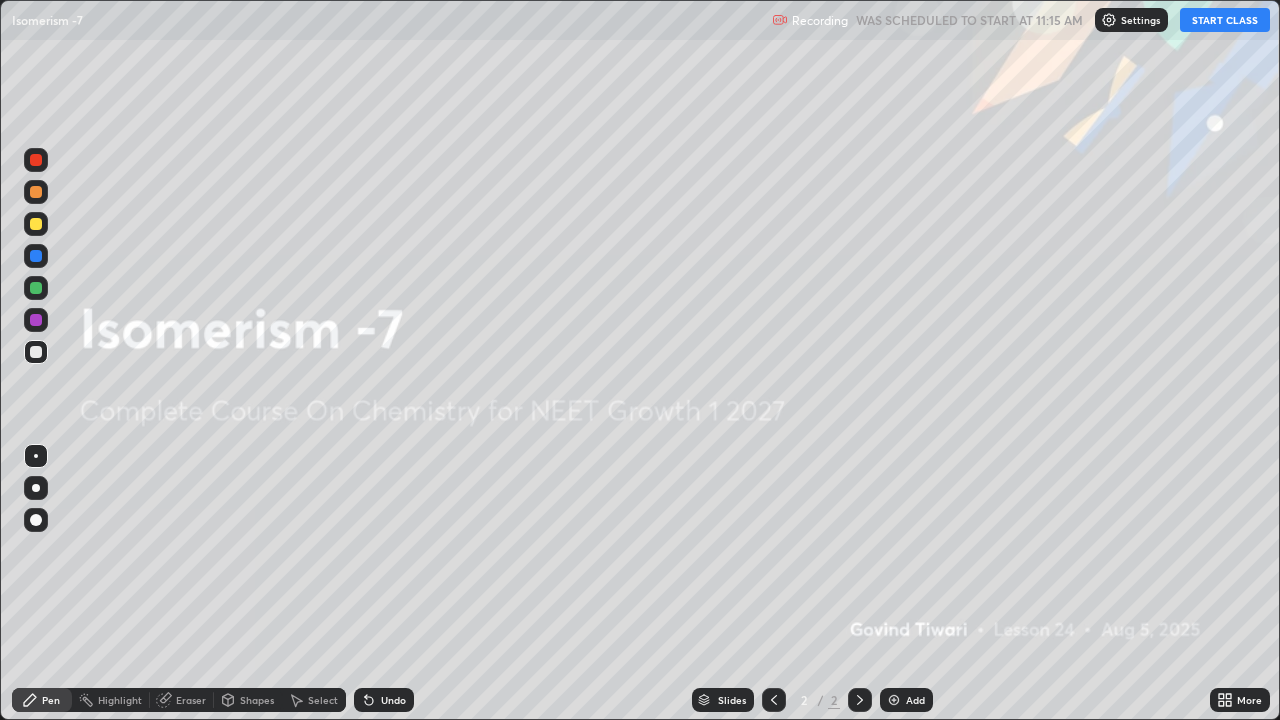 scroll, scrollTop: 99280, scrollLeft: 98720, axis: both 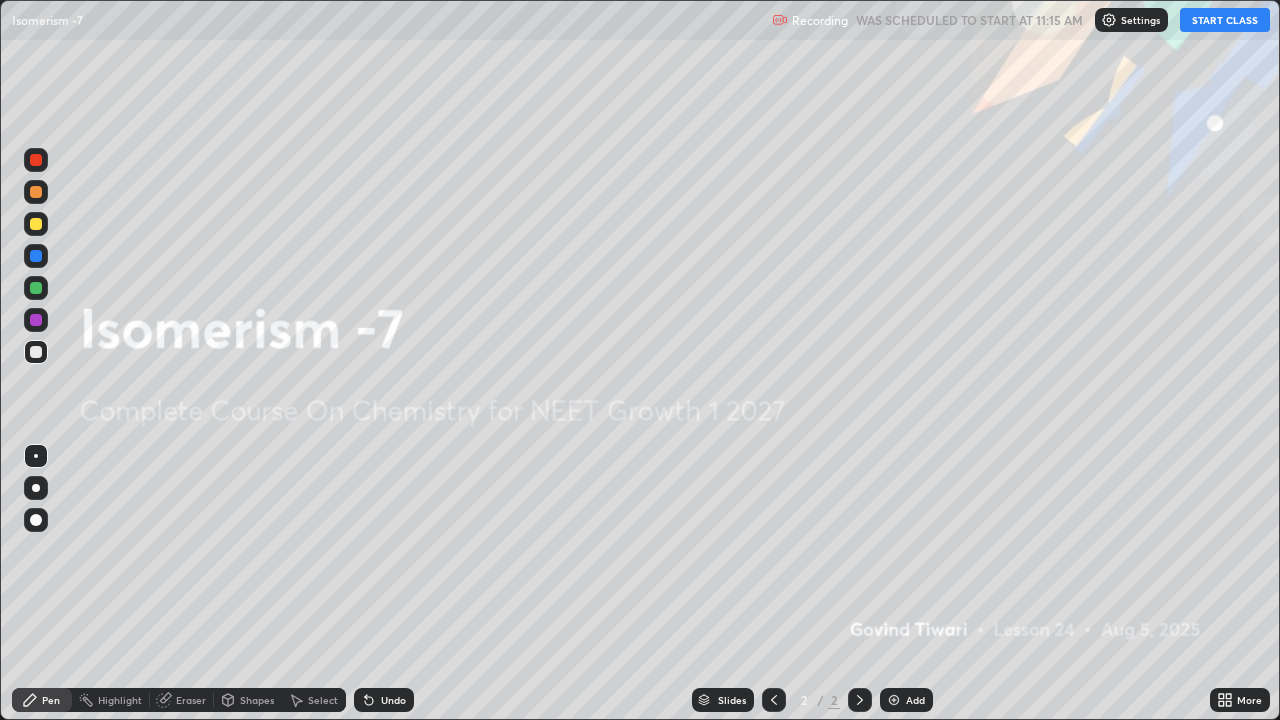 click on "START CLASS" at bounding box center (1225, 20) 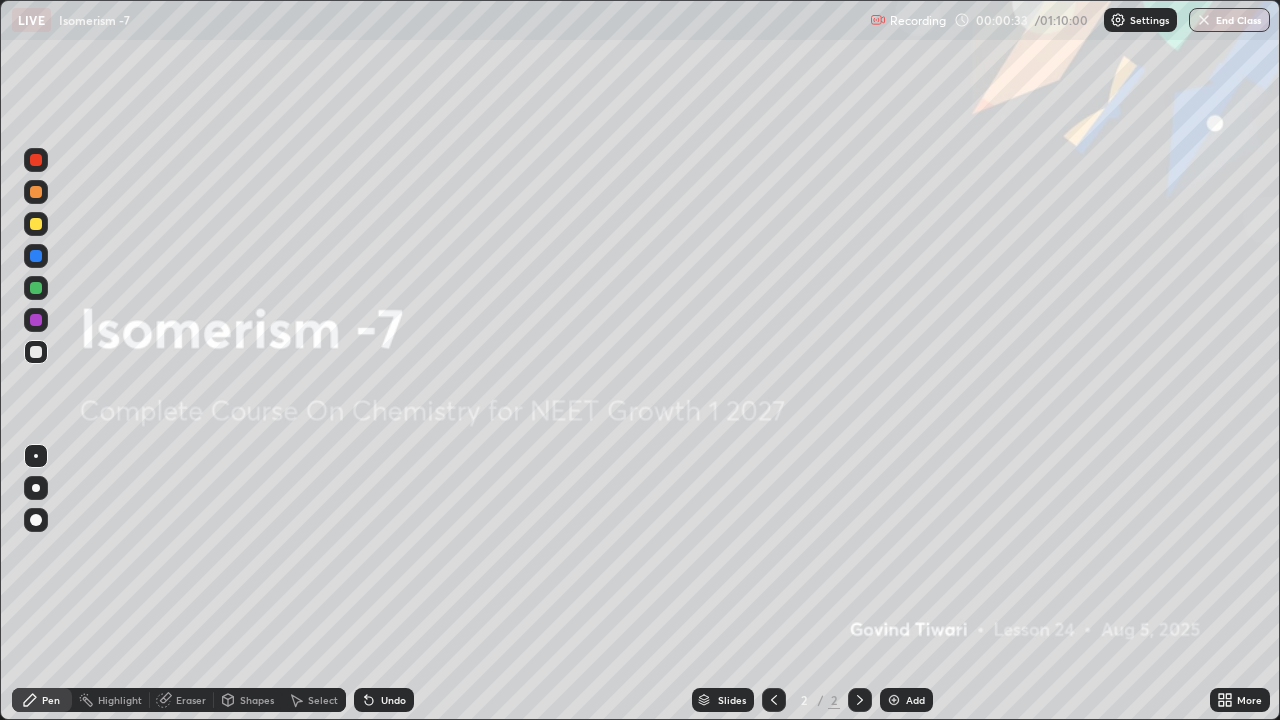 click on "Add" at bounding box center (906, 700) 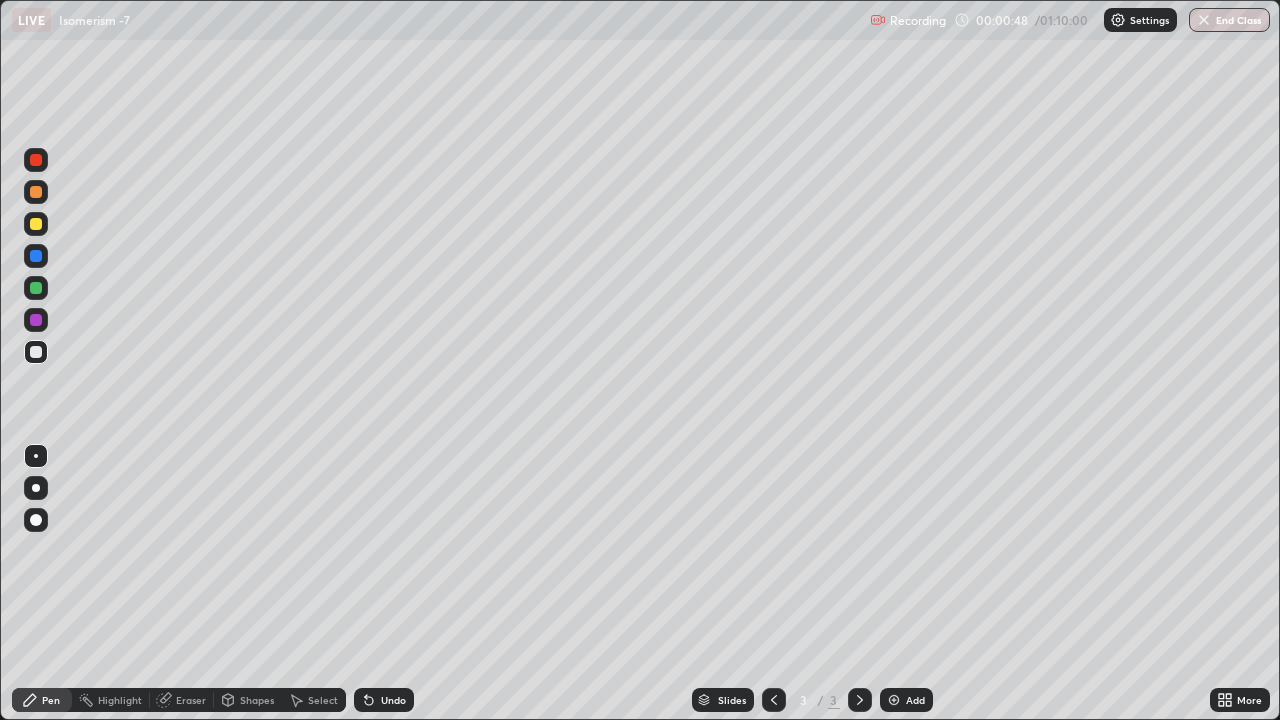 click at bounding box center [36, 488] 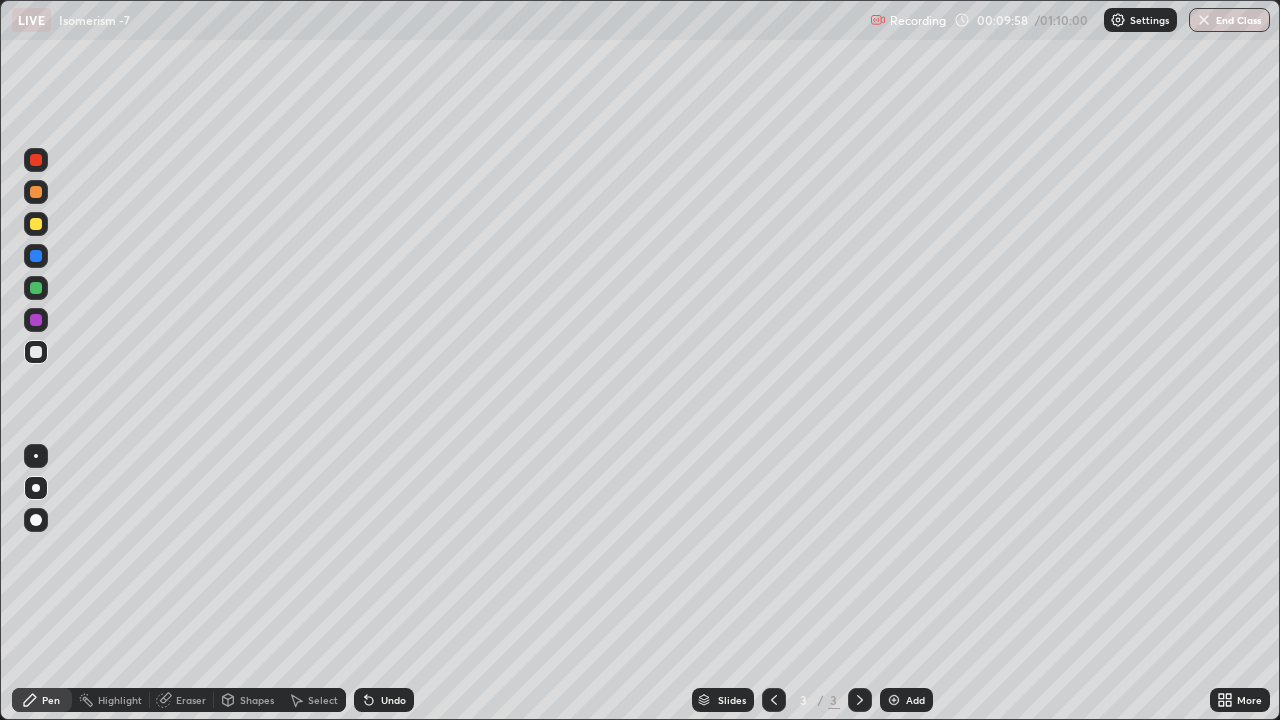 click on "Add" at bounding box center (915, 700) 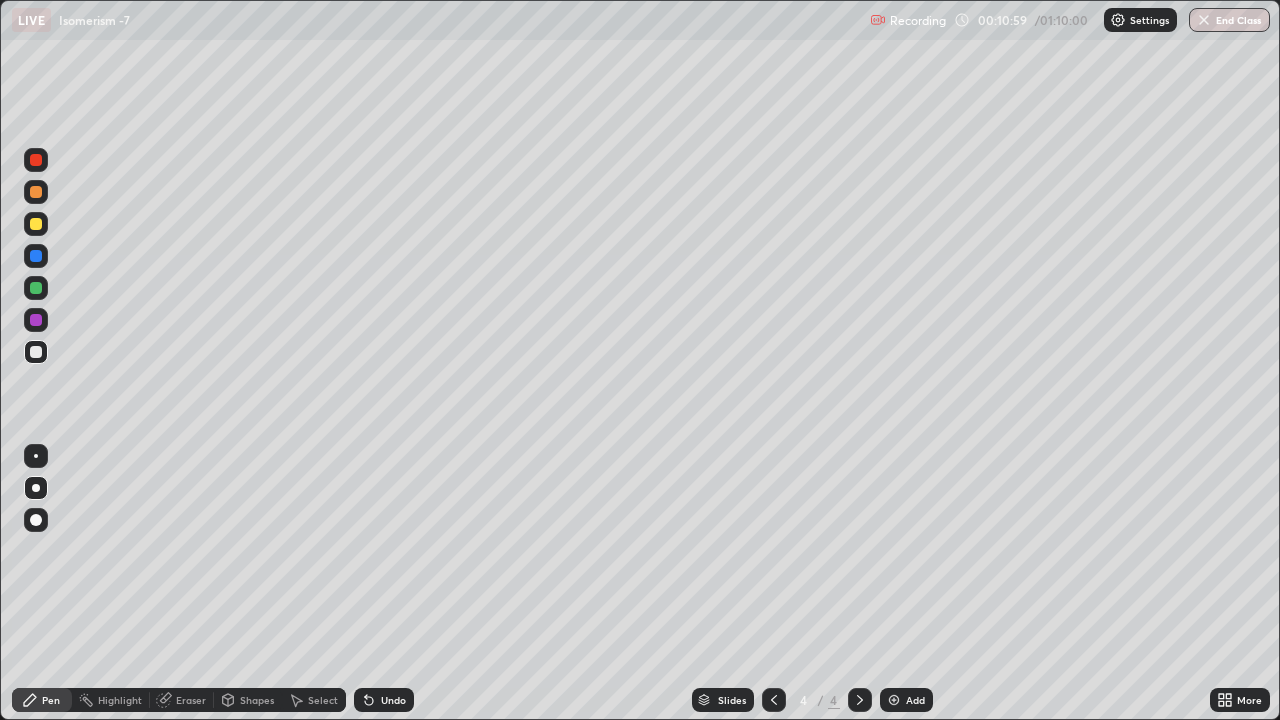 click on "Eraser" at bounding box center (191, 700) 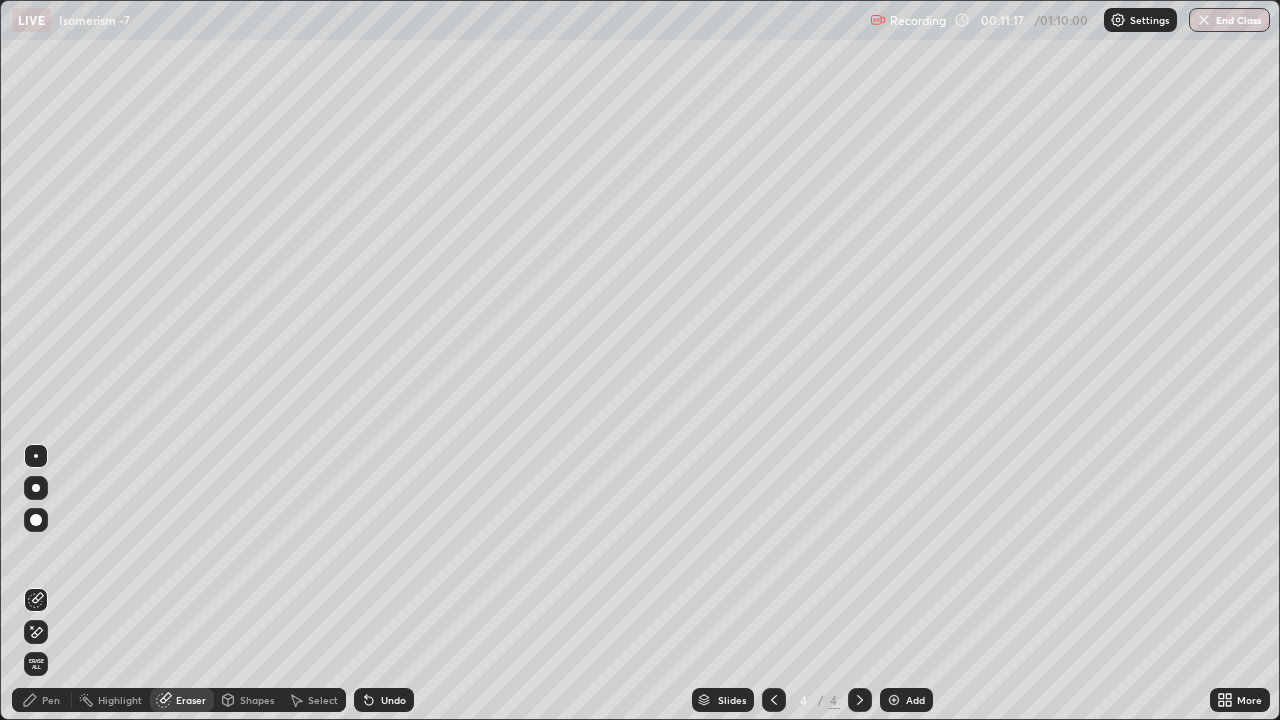 click 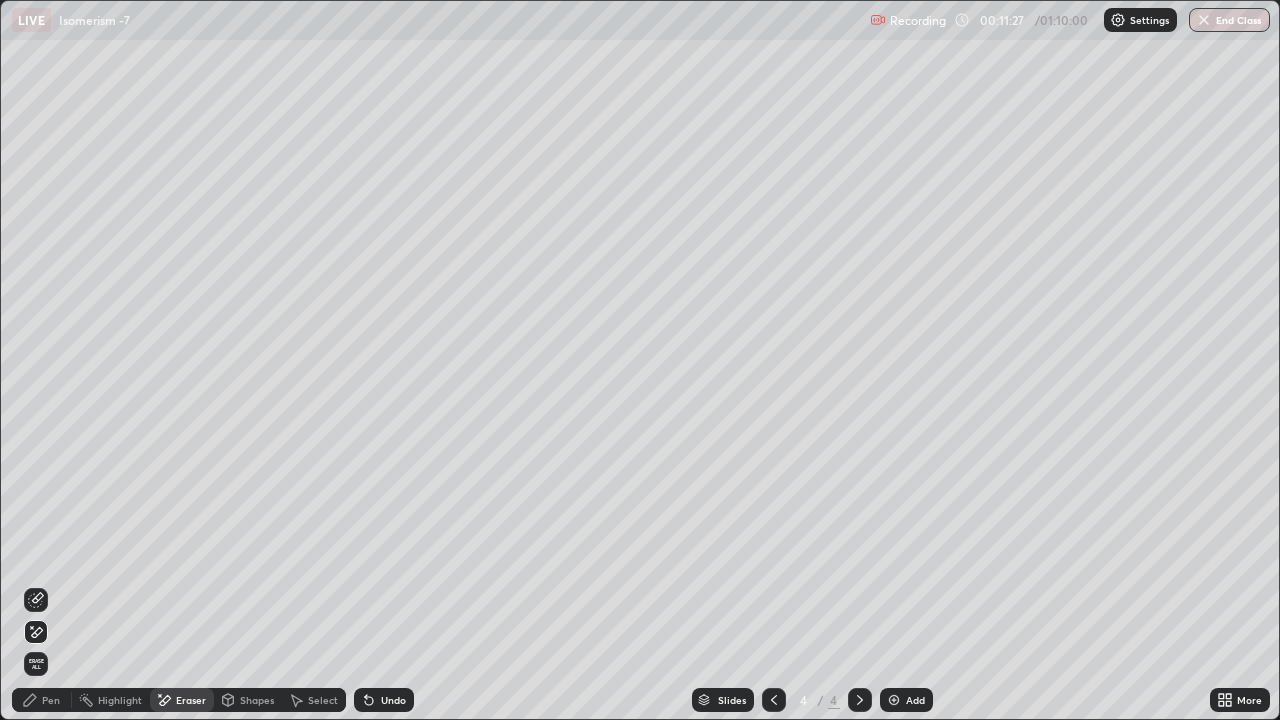 click on "Pen" at bounding box center (51, 700) 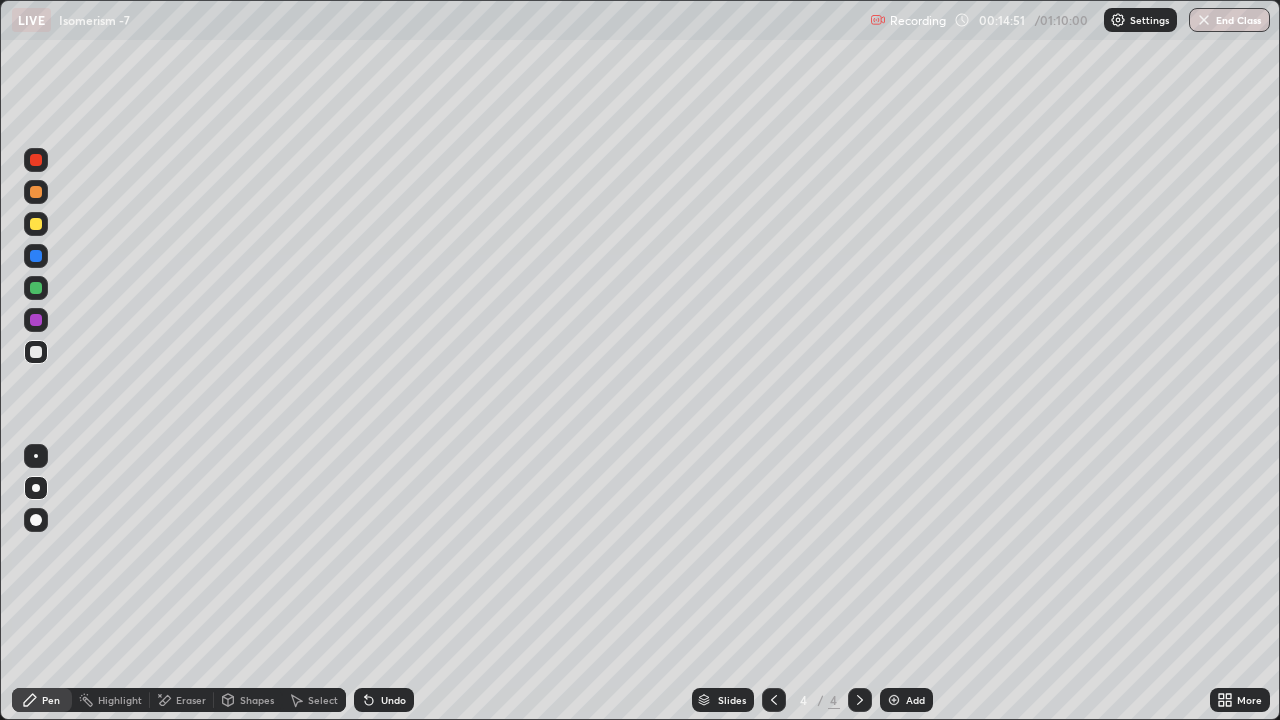 click on "Eraser" at bounding box center (182, 700) 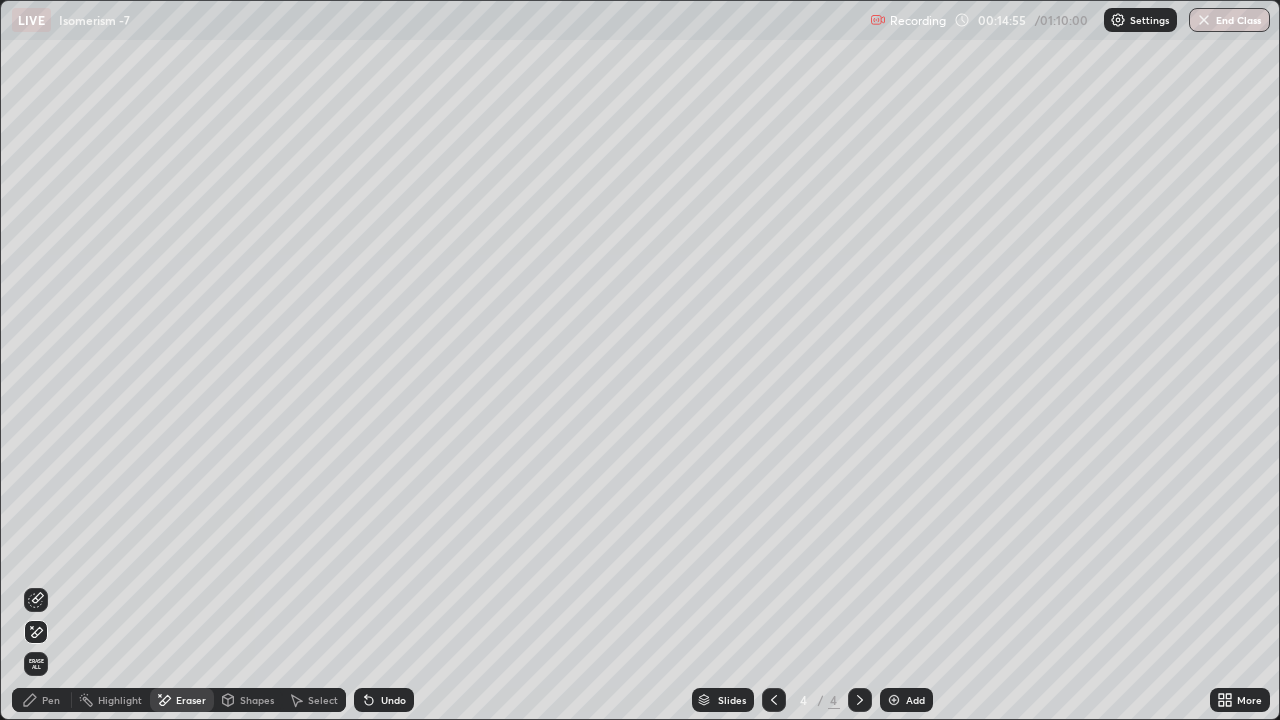 click on "Pen" at bounding box center [42, 700] 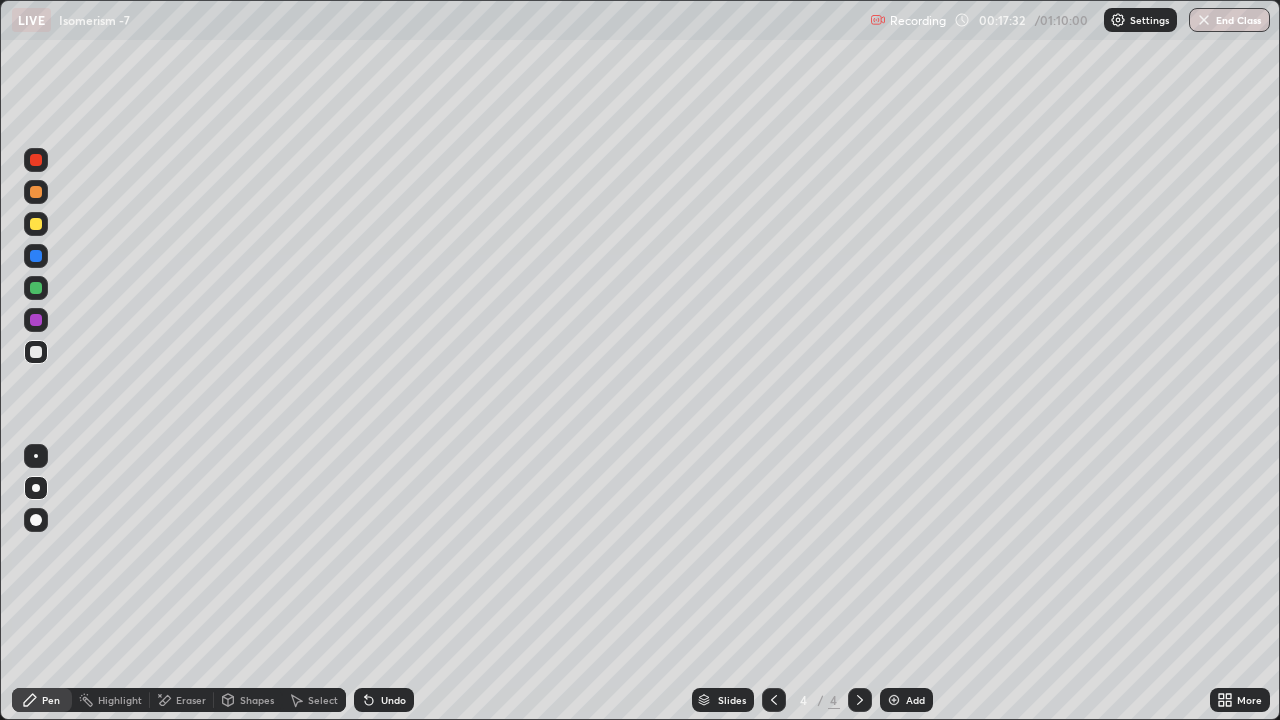 click on "Add" at bounding box center (906, 700) 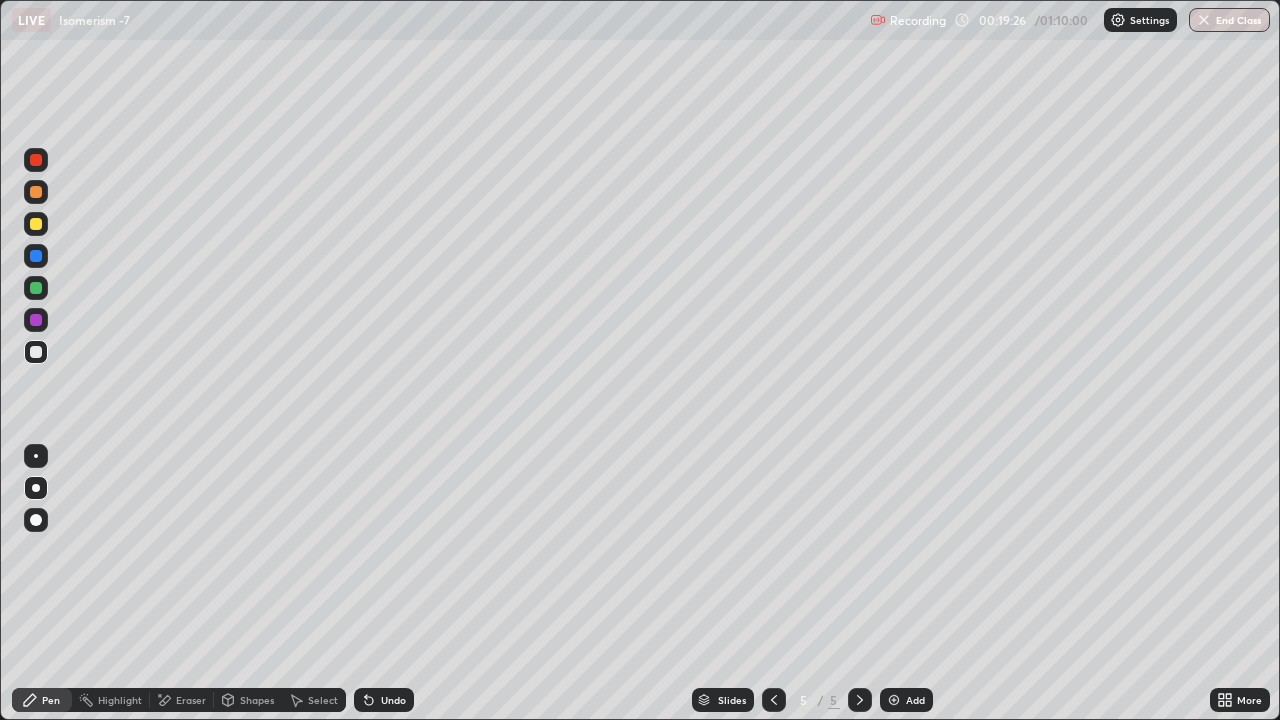 click at bounding box center [36, 224] 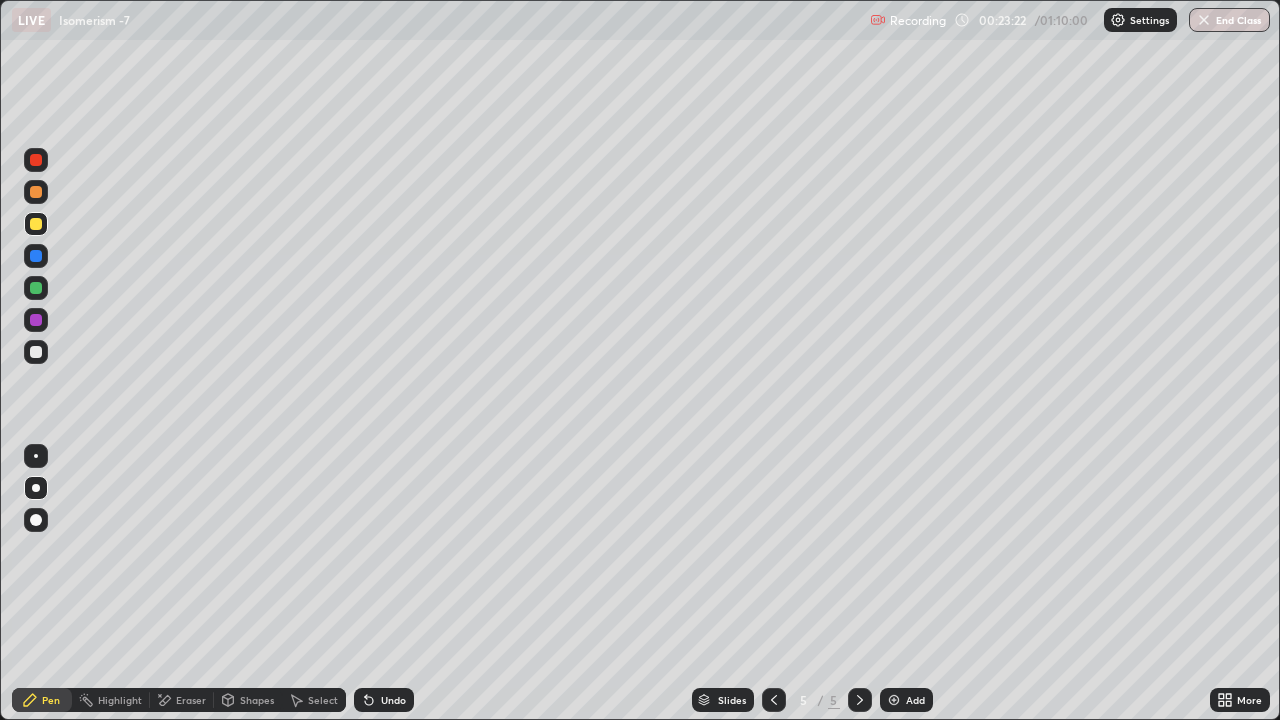 click 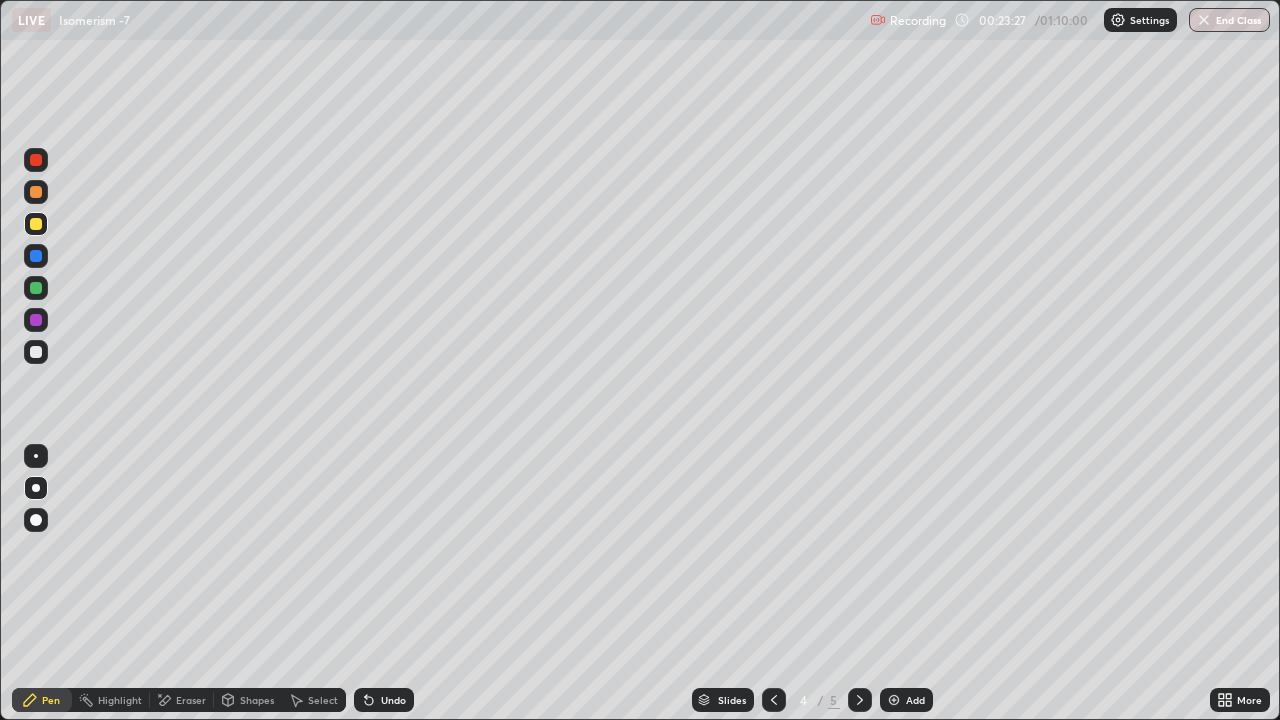 click at bounding box center [860, 700] 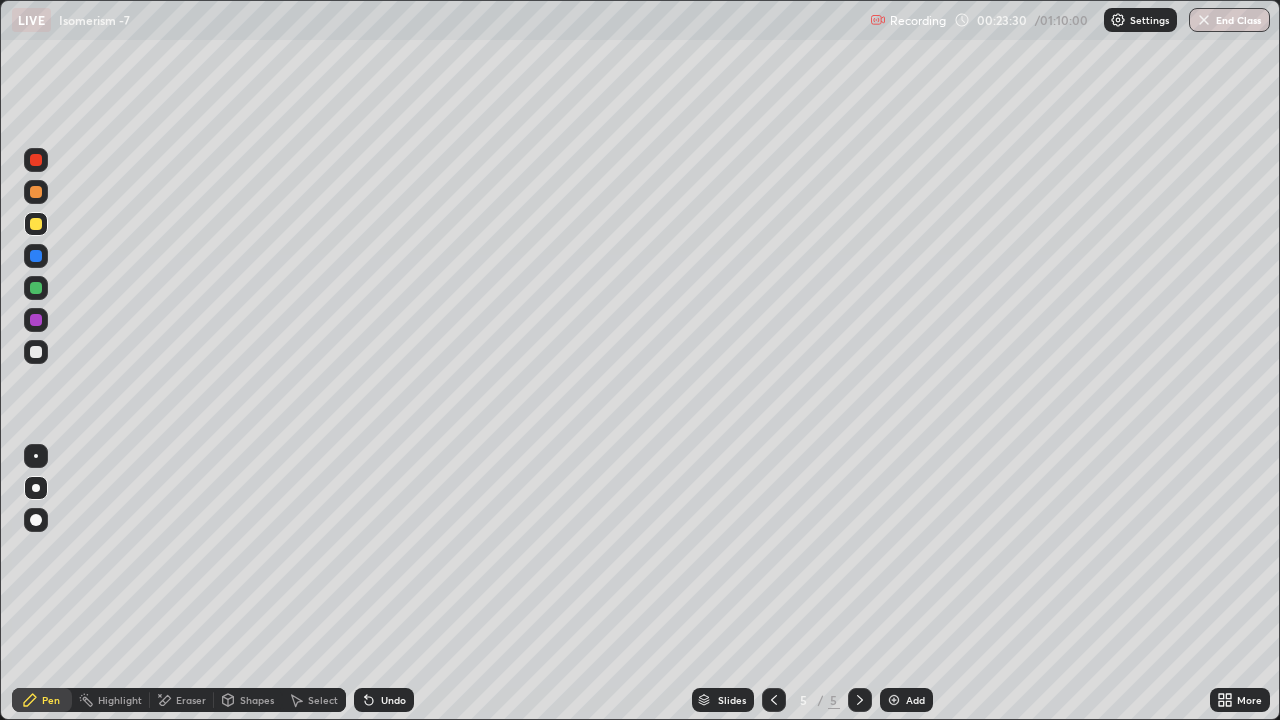 click on "Eraser" at bounding box center [191, 700] 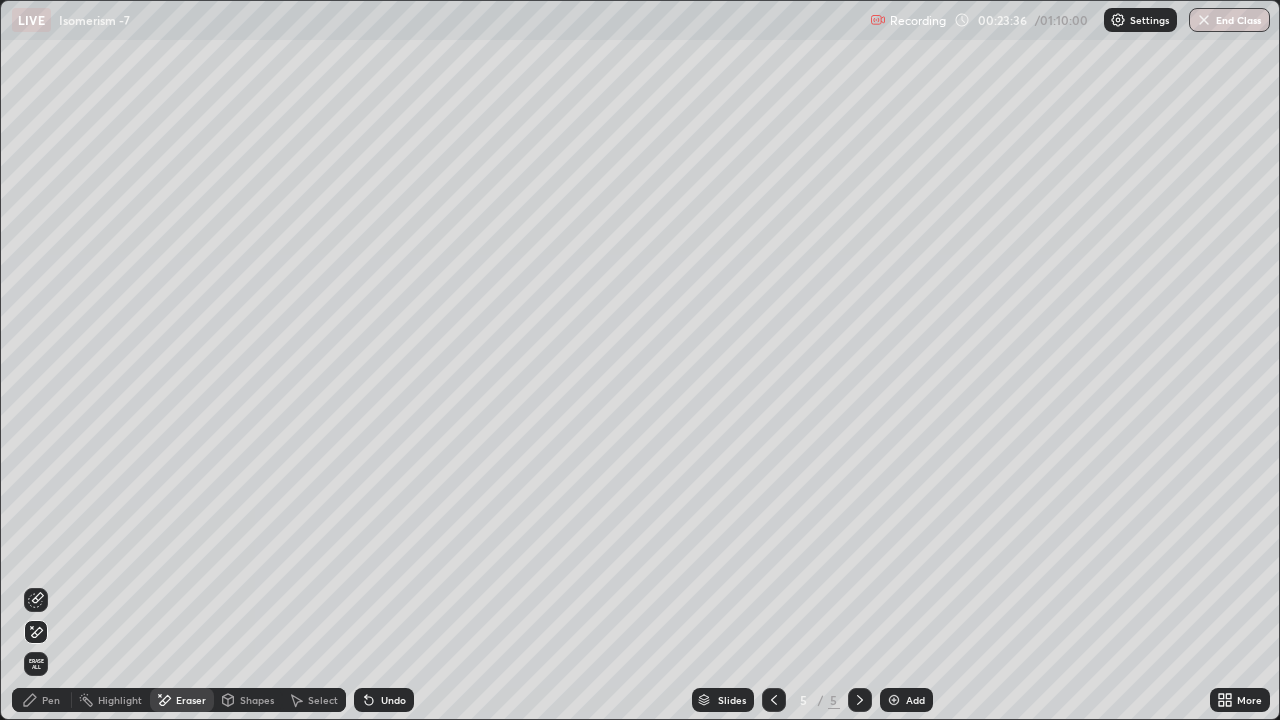 click on "Pen" at bounding box center (42, 700) 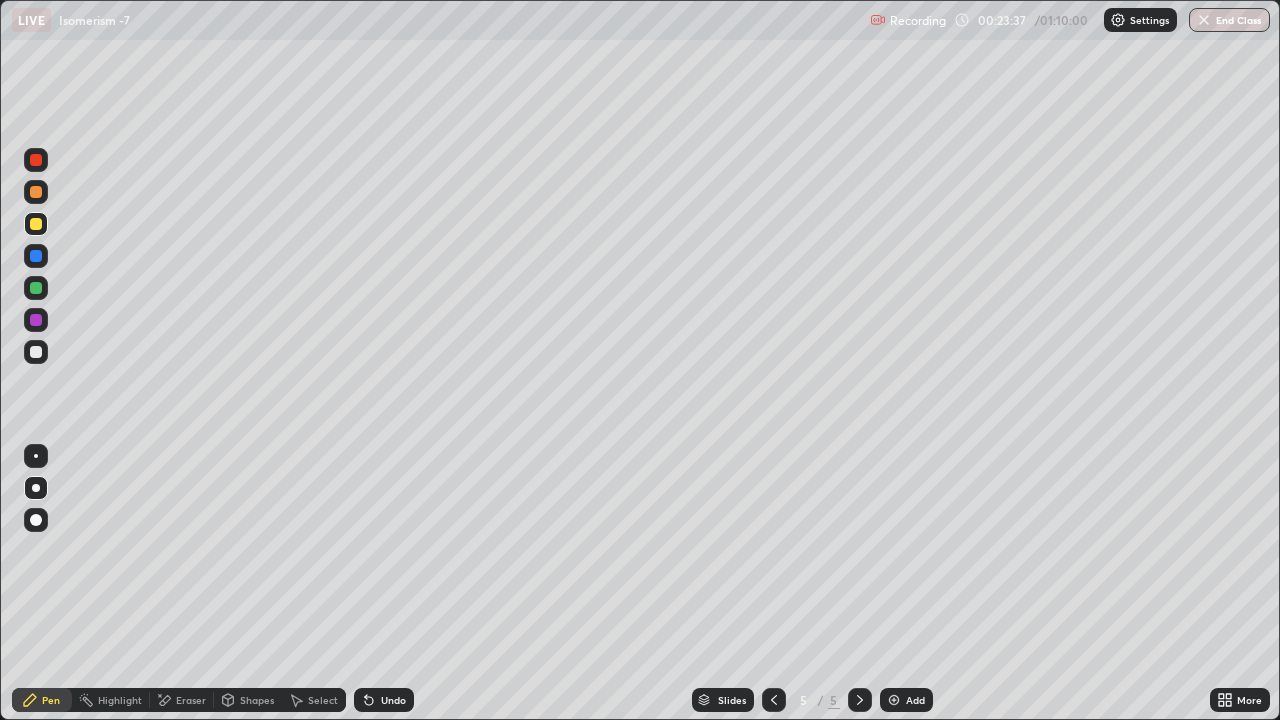 click at bounding box center (36, 352) 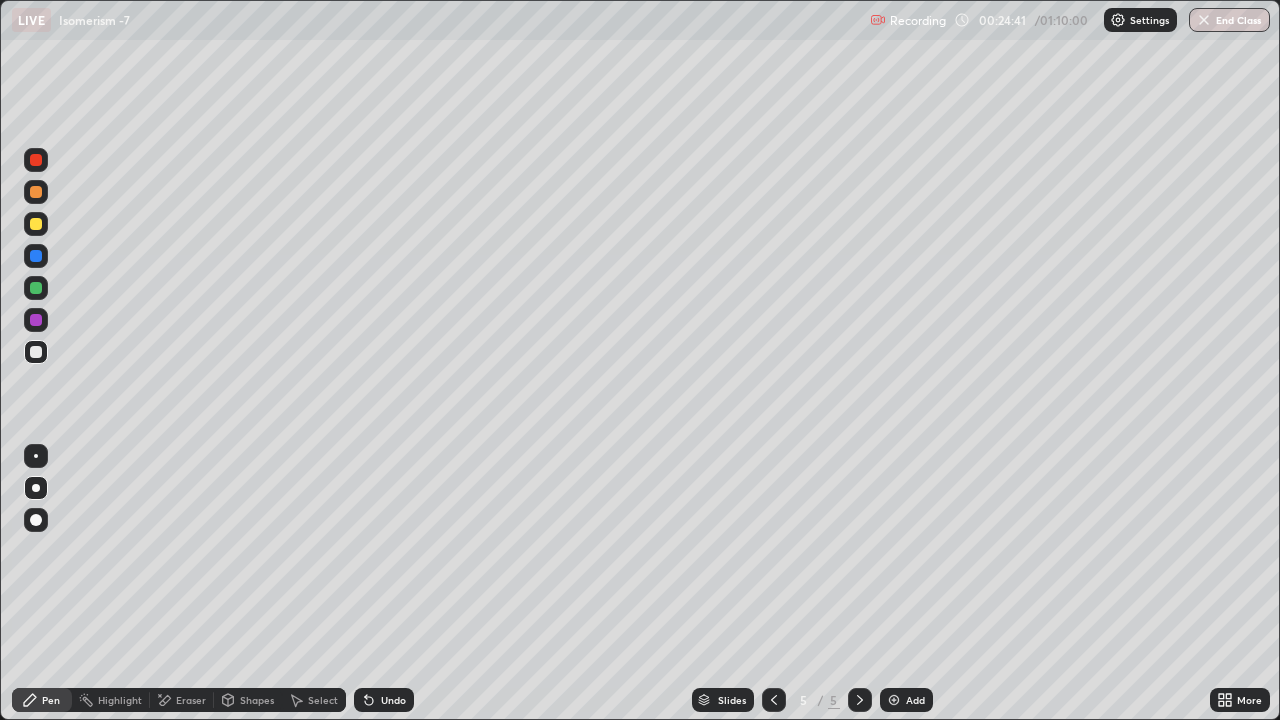 click on "Add" at bounding box center (906, 700) 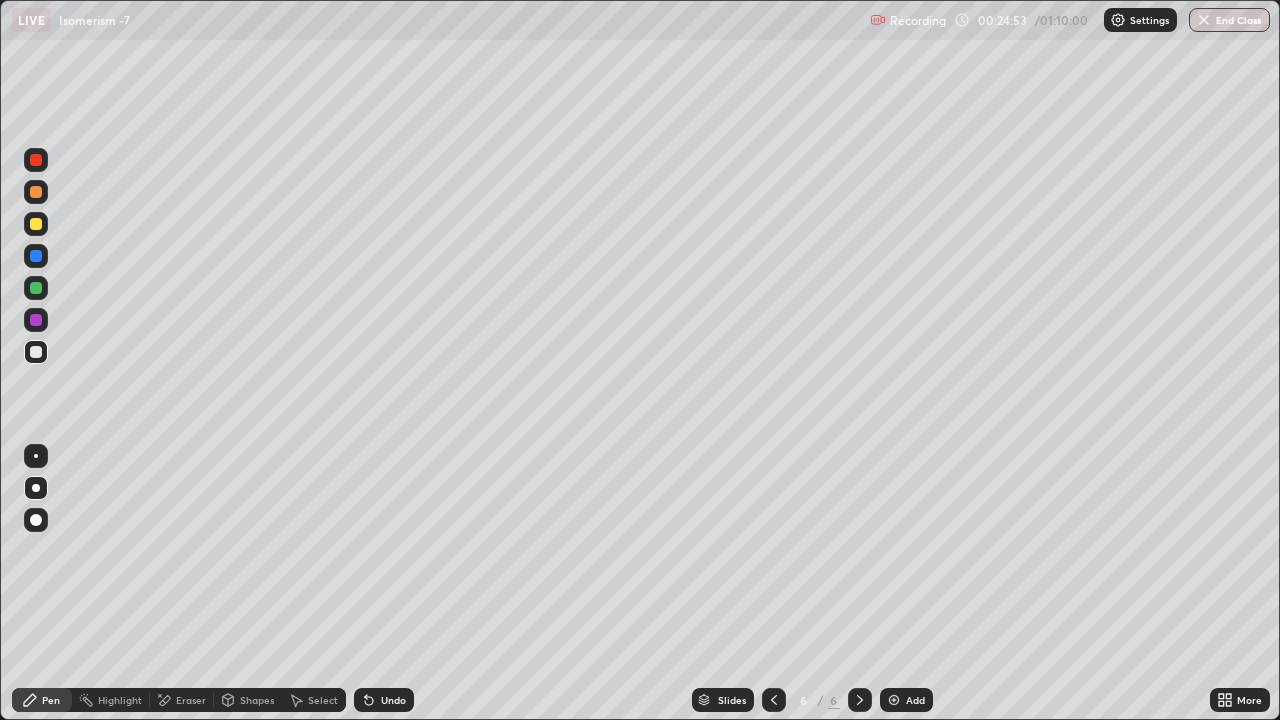click on "Eraser" at bounding box center [191, 700] 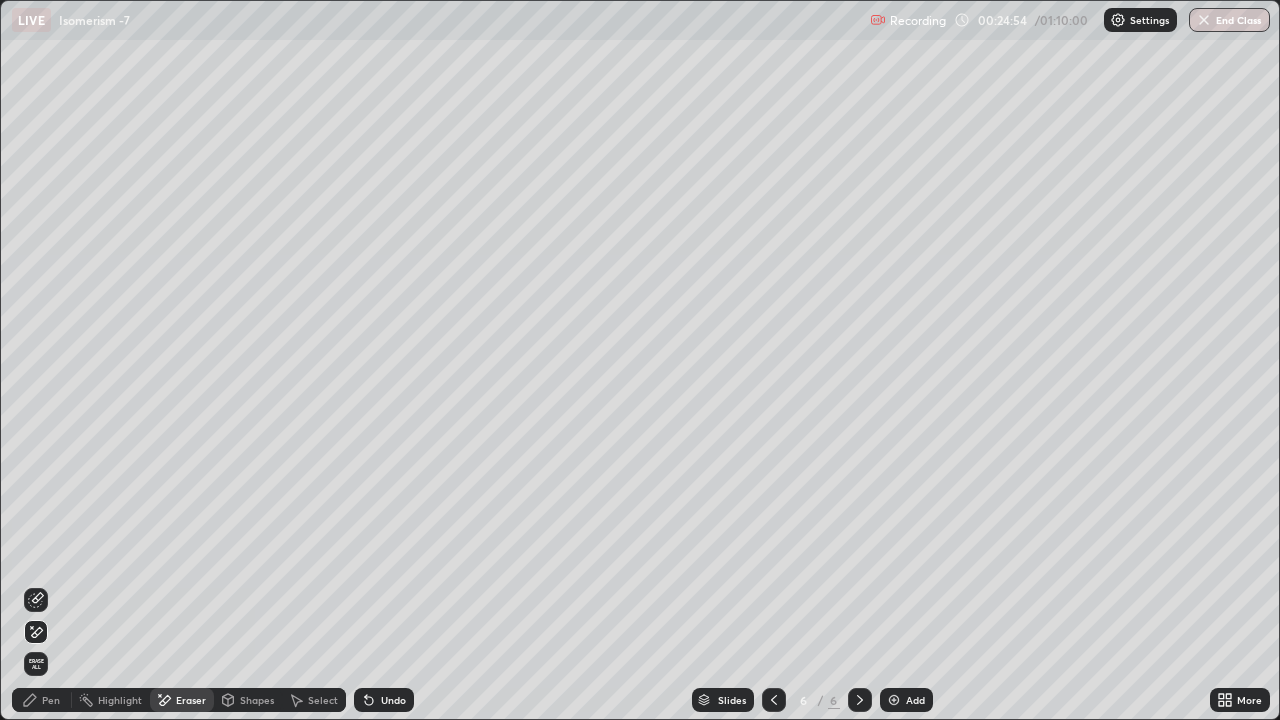 click 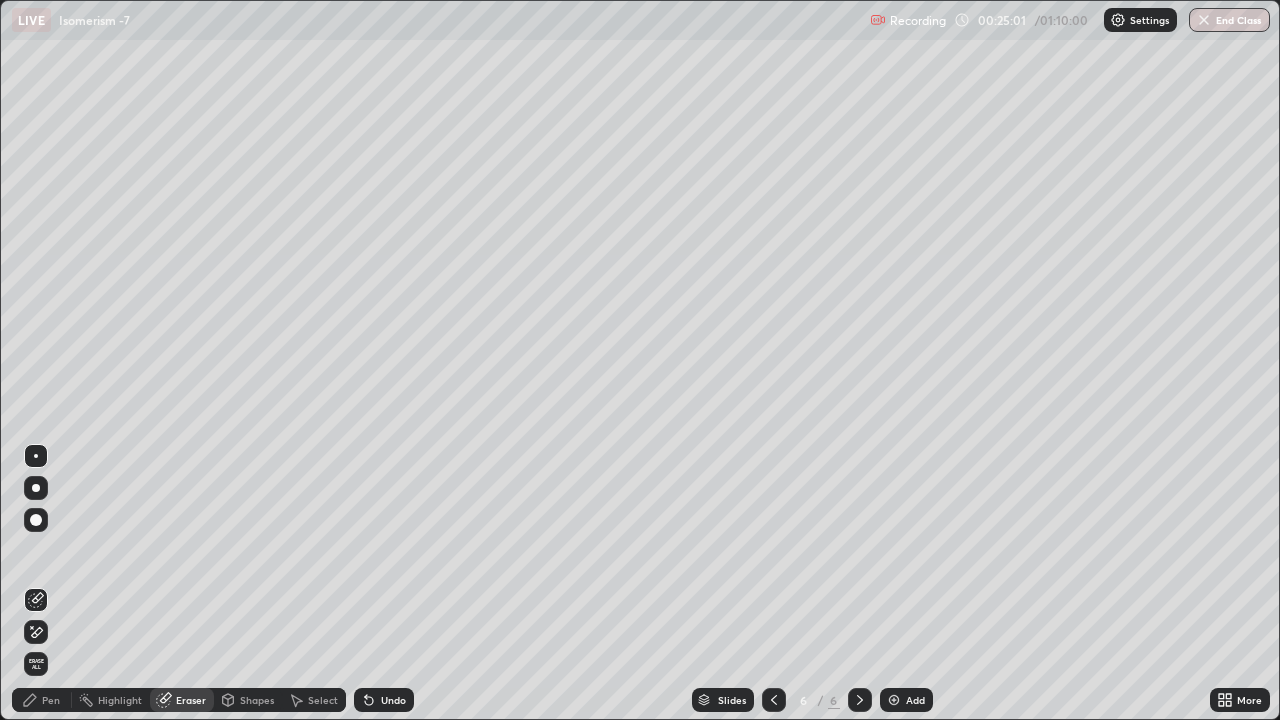click 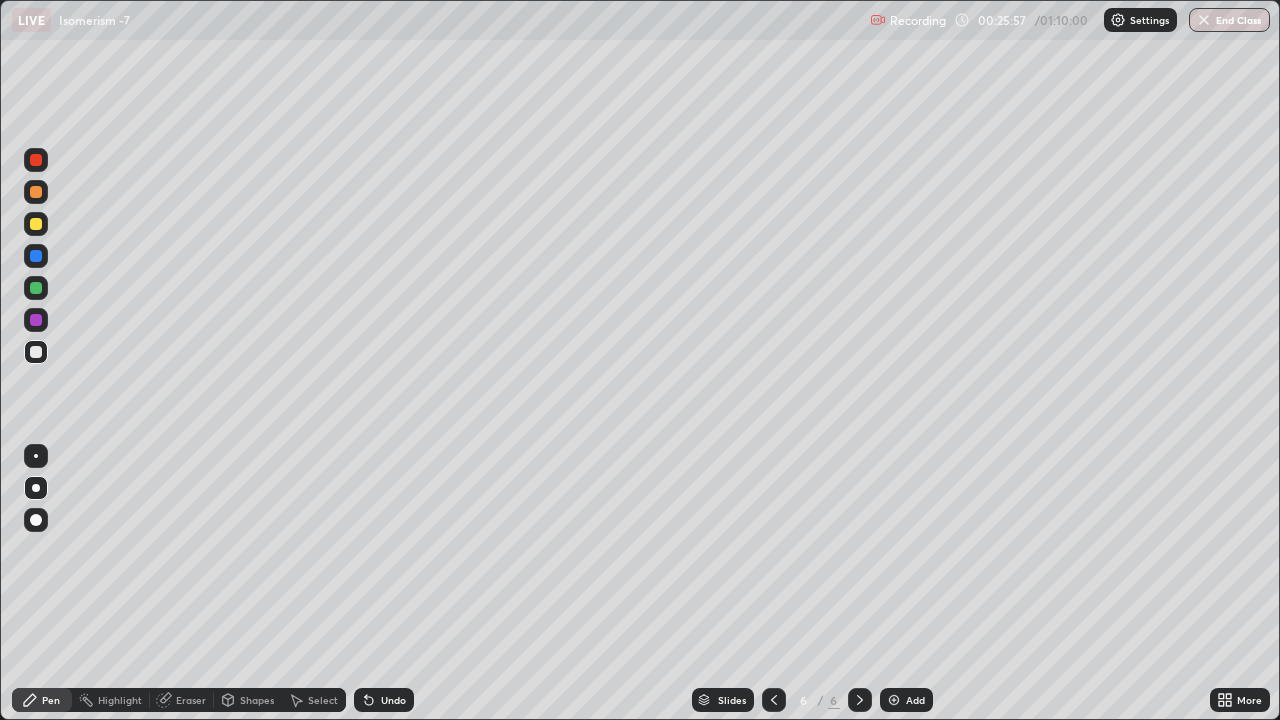 click on "Eraser" at bounding box center [191, 700] 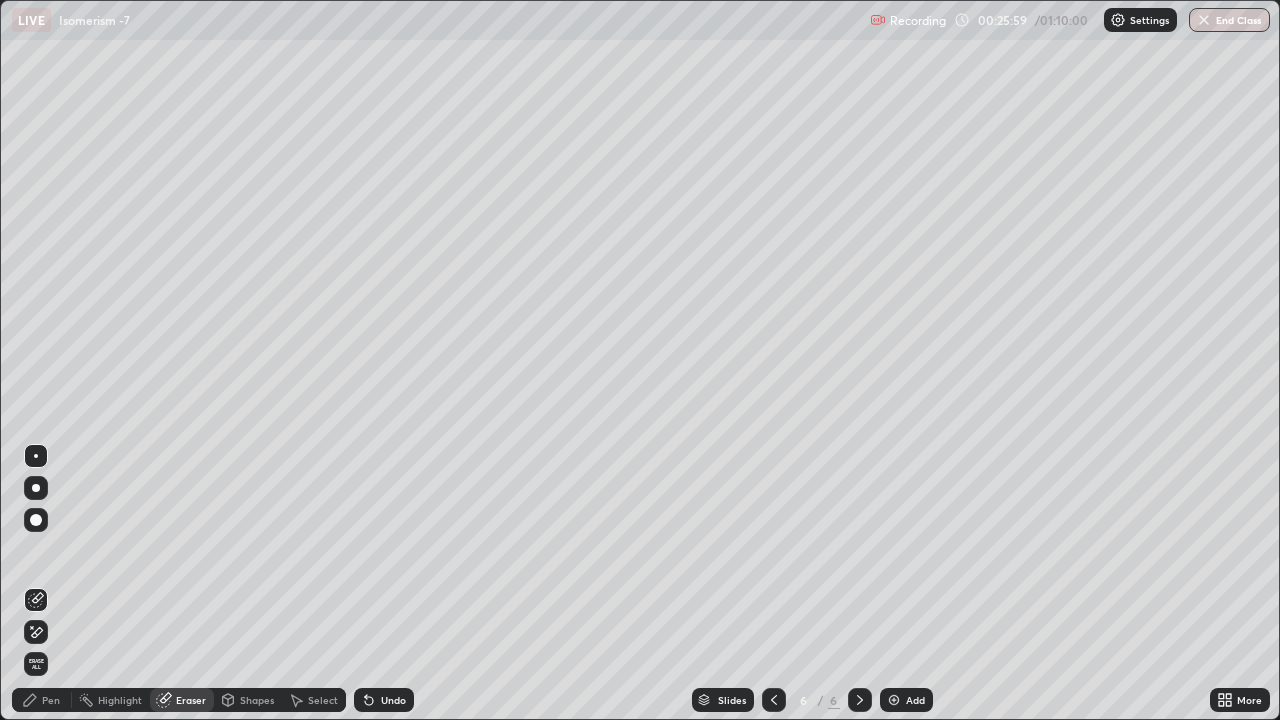 click 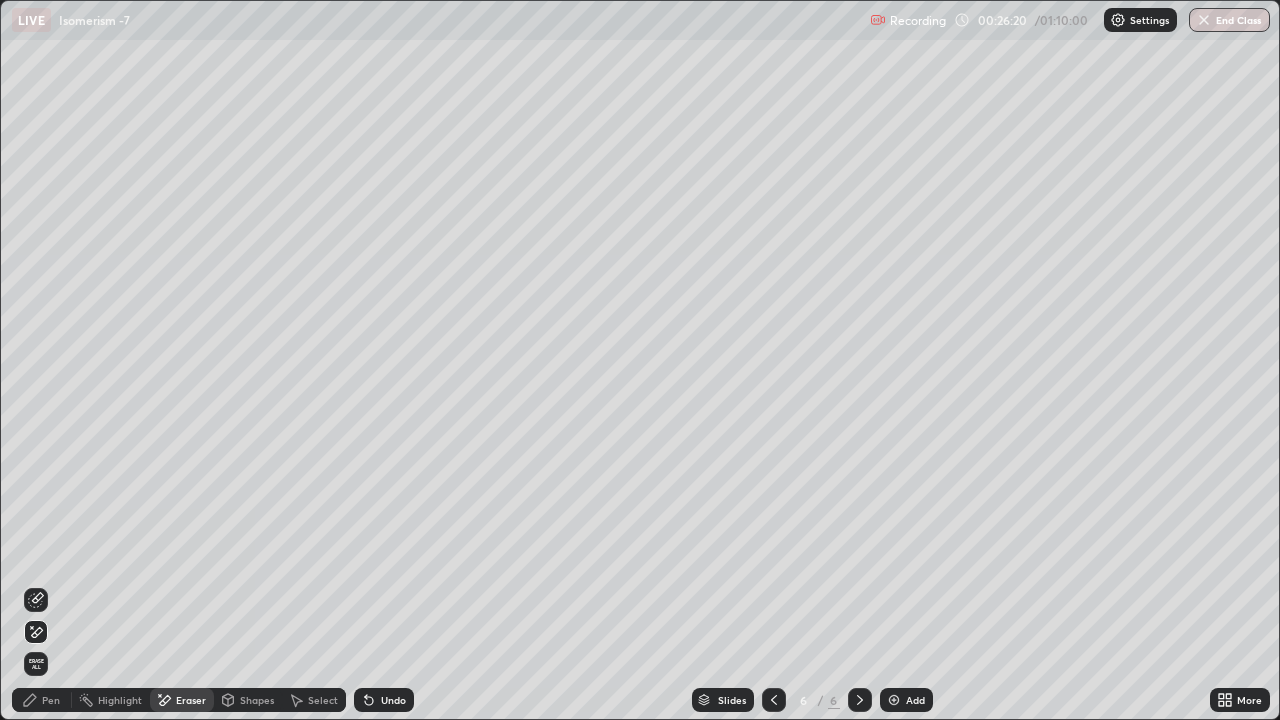 click on "Pen" at bounding box center [42, 700] 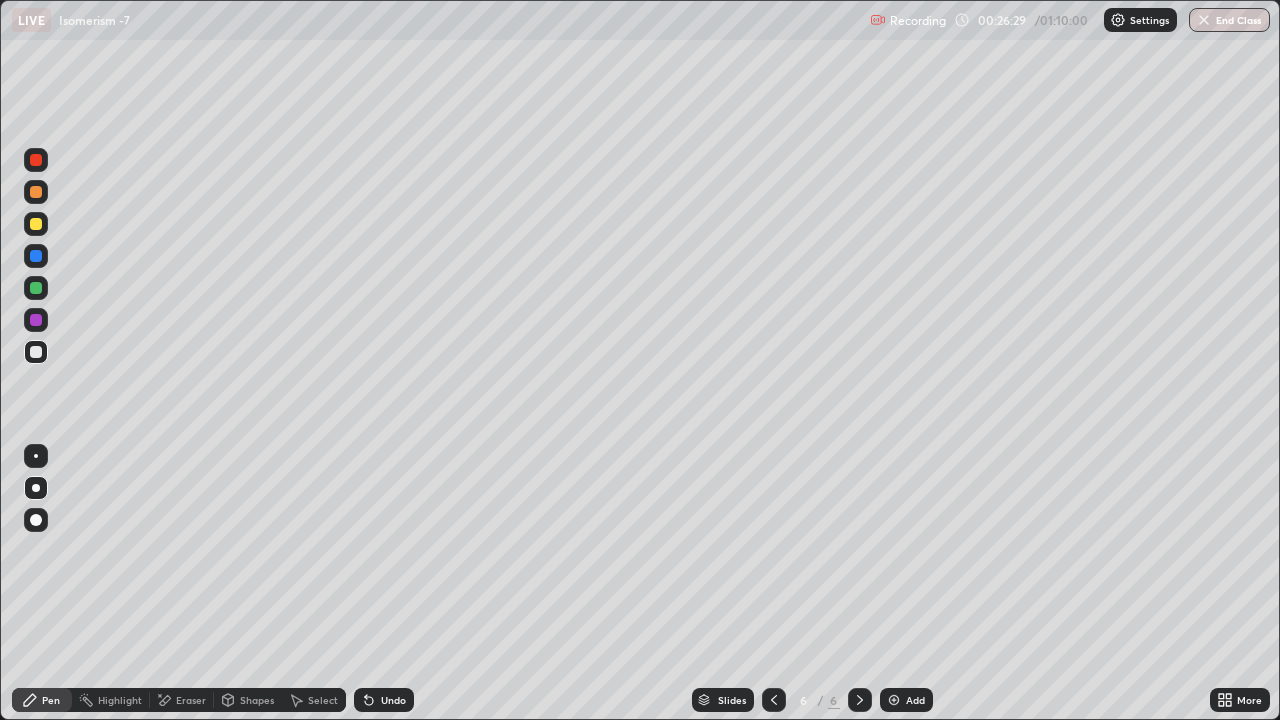 click on "Eraser" at bounding box center (191, 700) 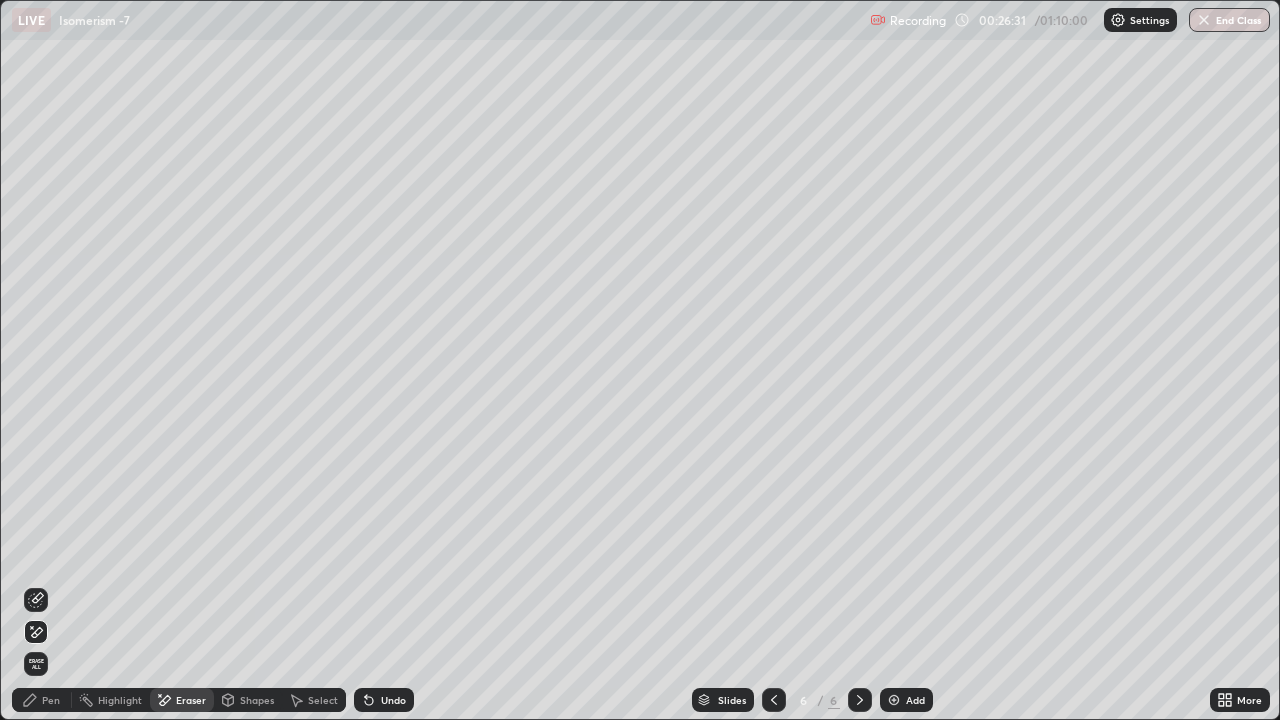 click on "Pen" at bounding box center (51, 700) 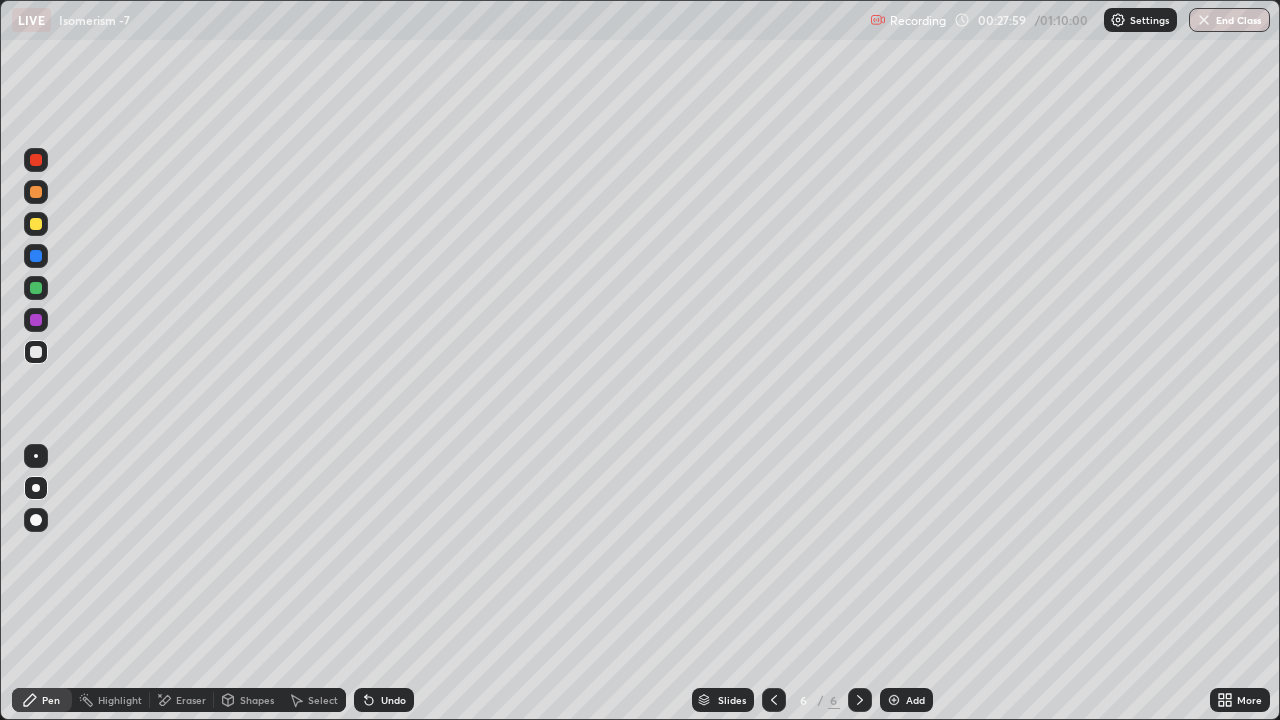 click at bounding box center [36, 224] 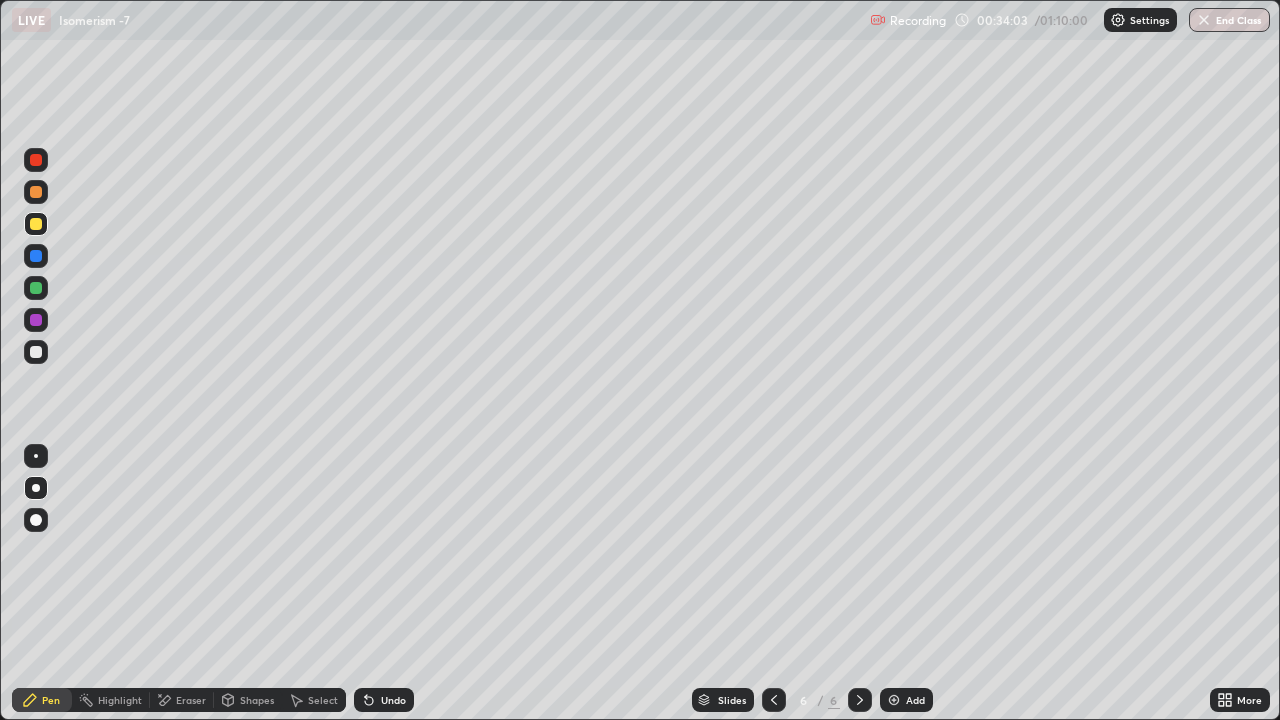 click on "Add" at bounding box center (906, 700) 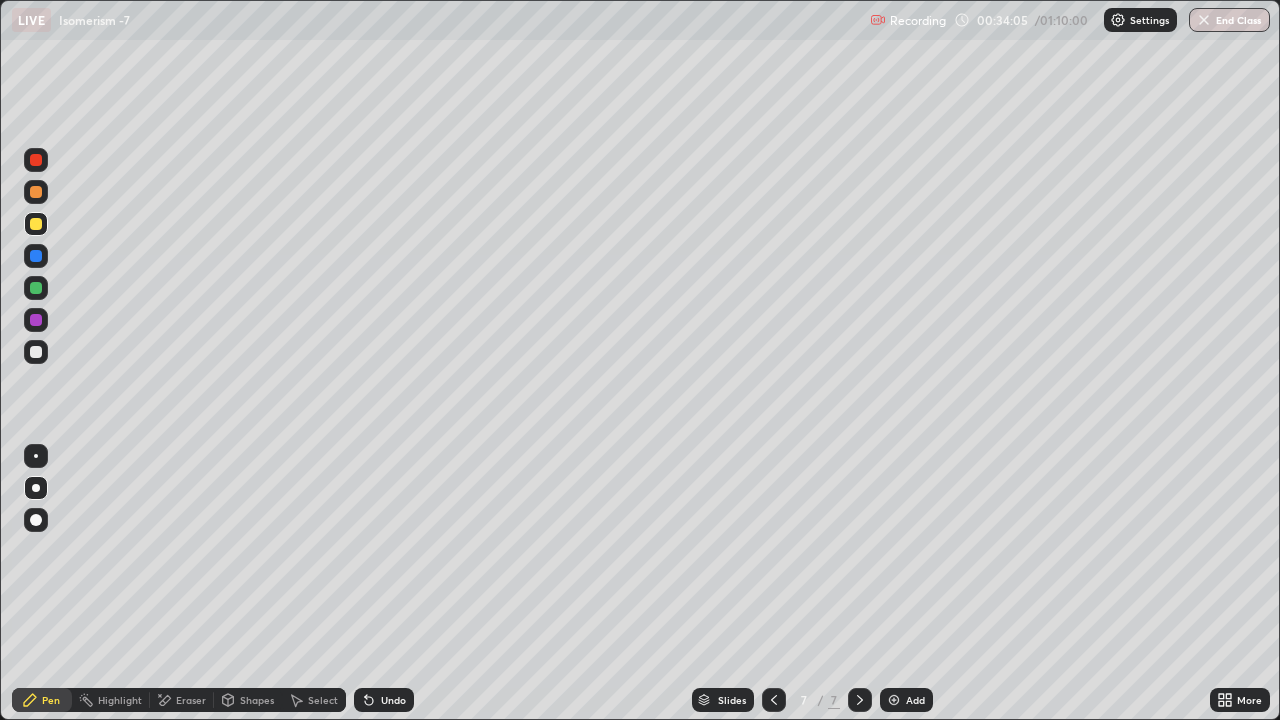 click at bounding box center [36, 352] 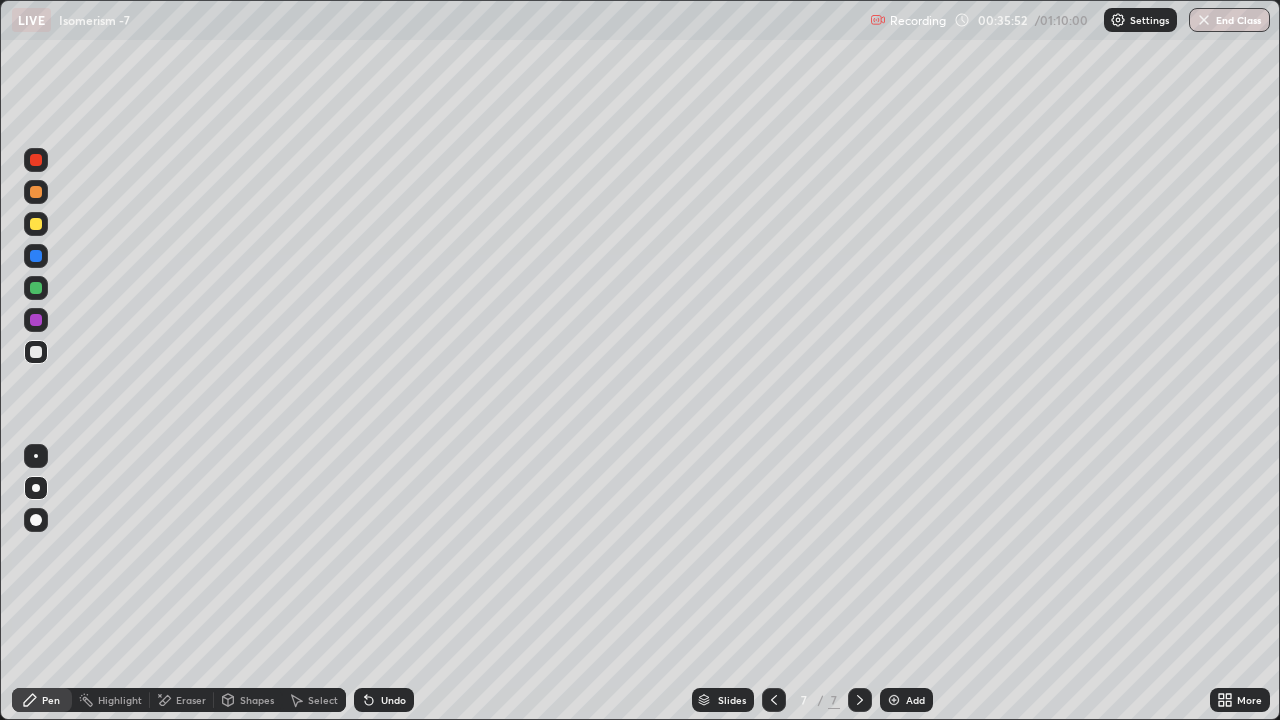 click at bounding box center (36, 224) 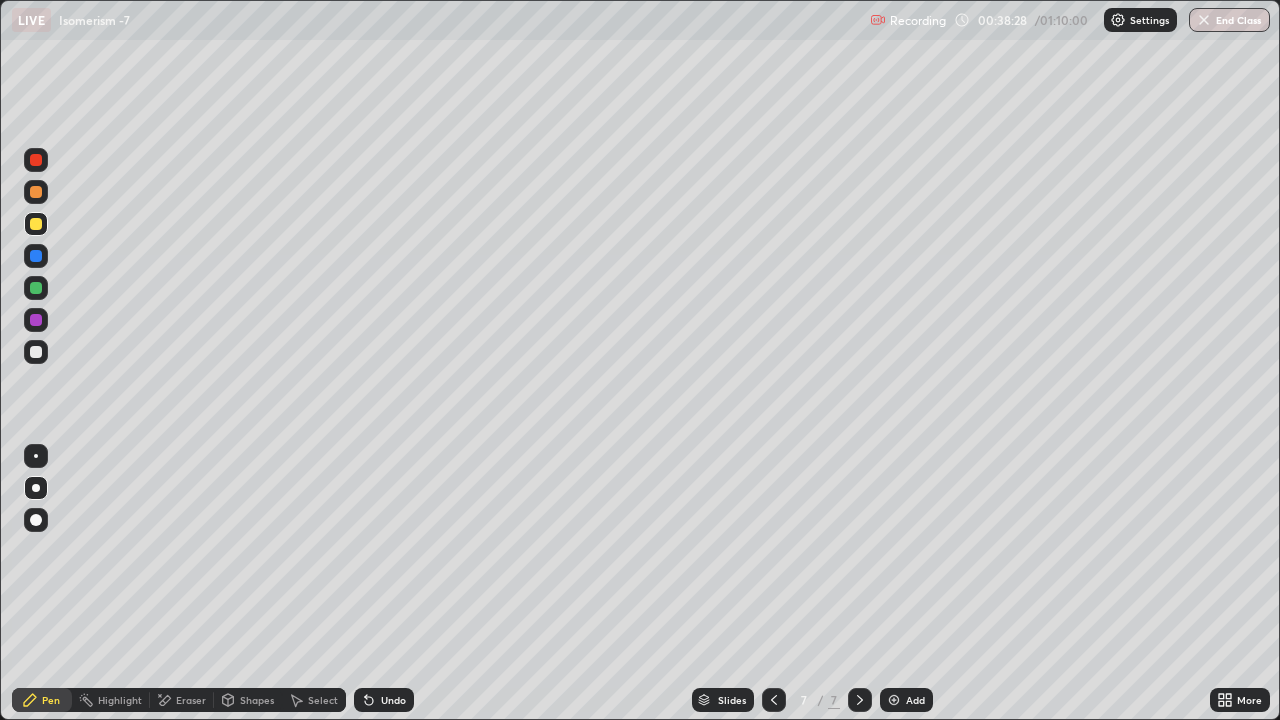click at bounding box center (36, 352) 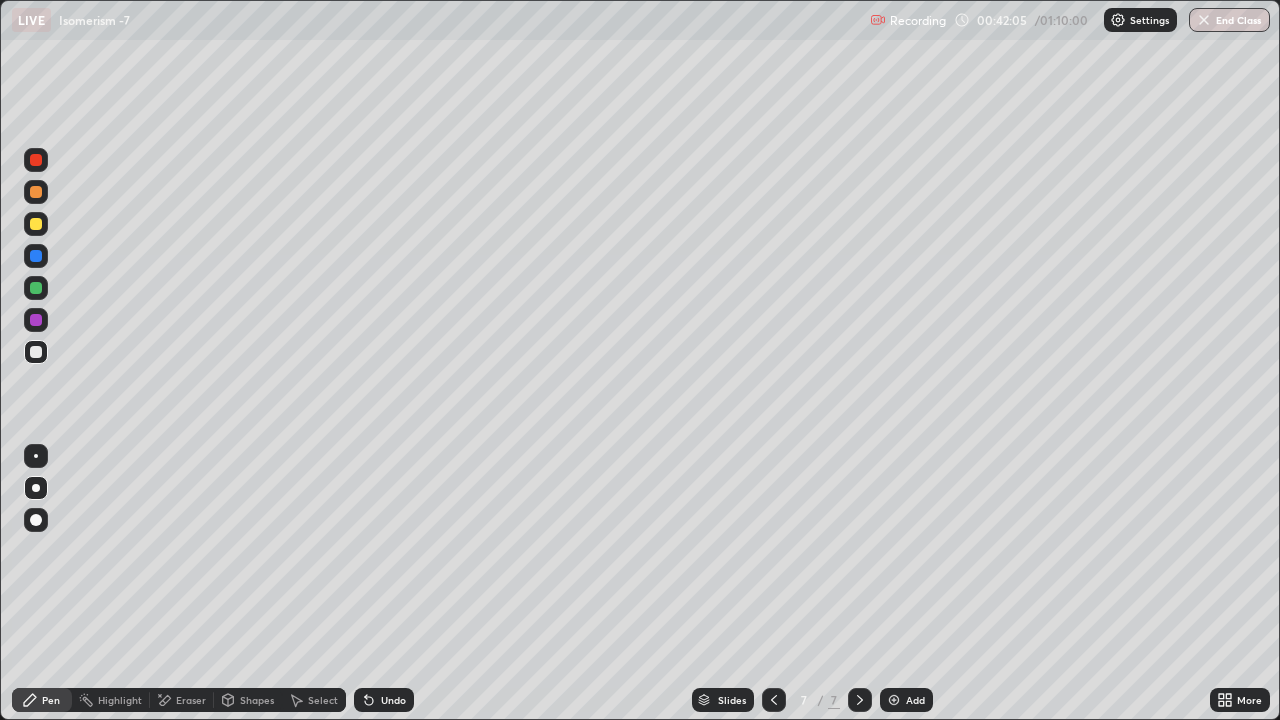 click on "Add" at bounding box center (915, 700) 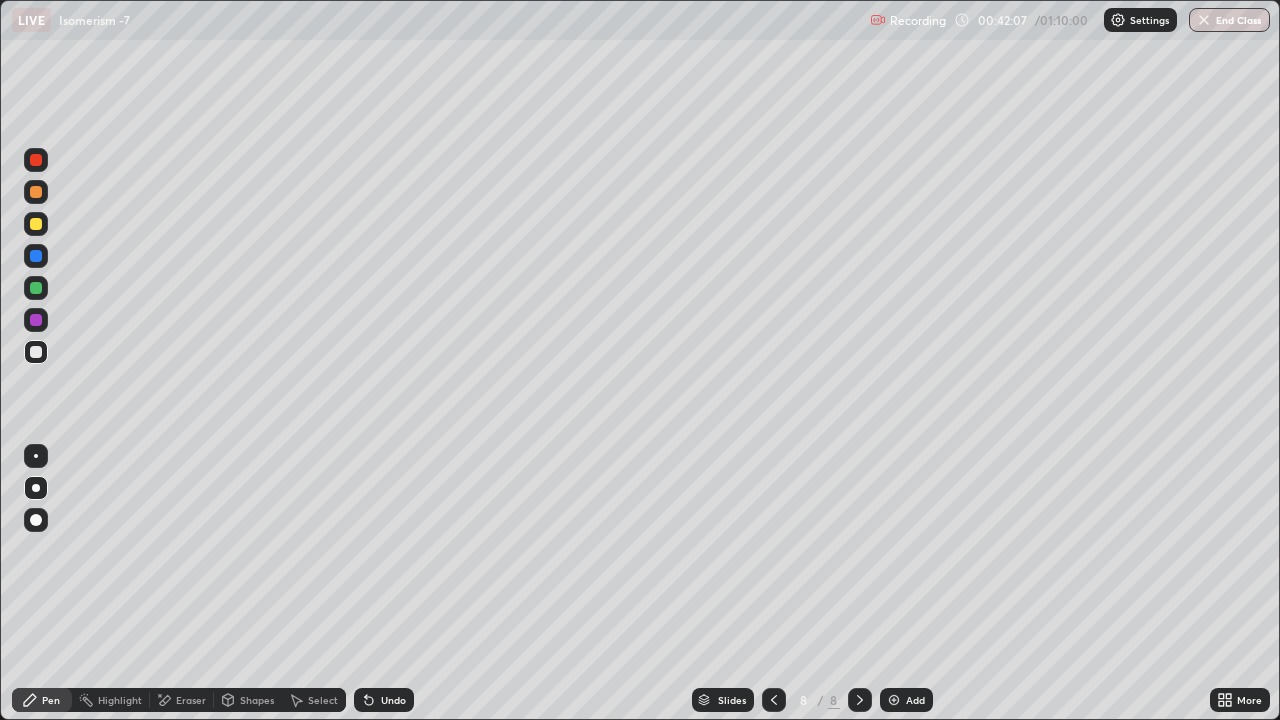 click at bounding box center [36, 520] 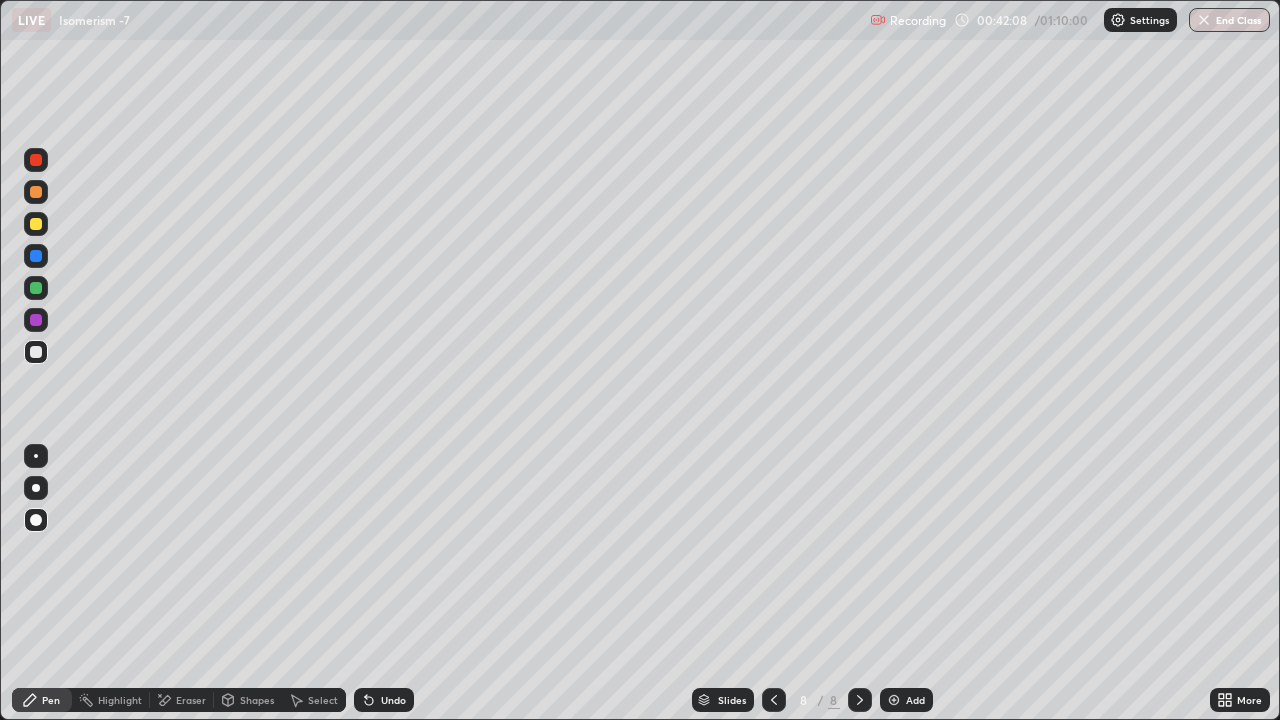 click at bounding box center [36, 224] 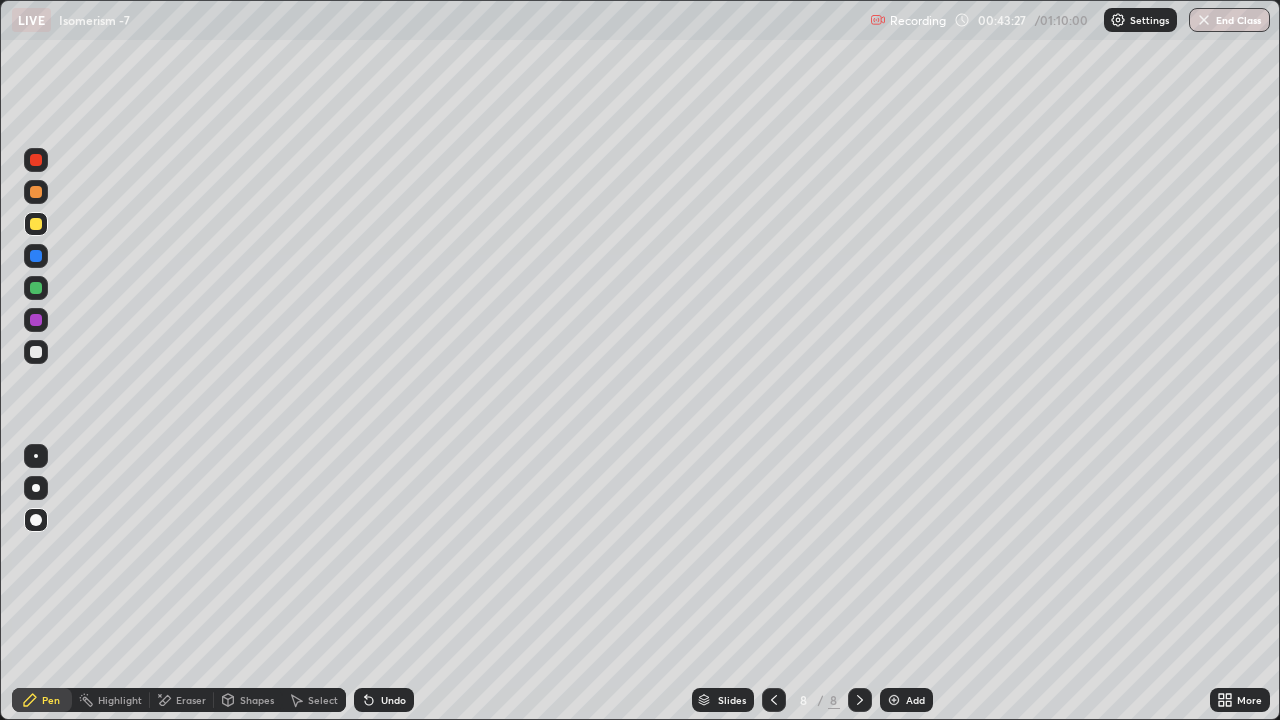 click at bounding box center [36, 488] 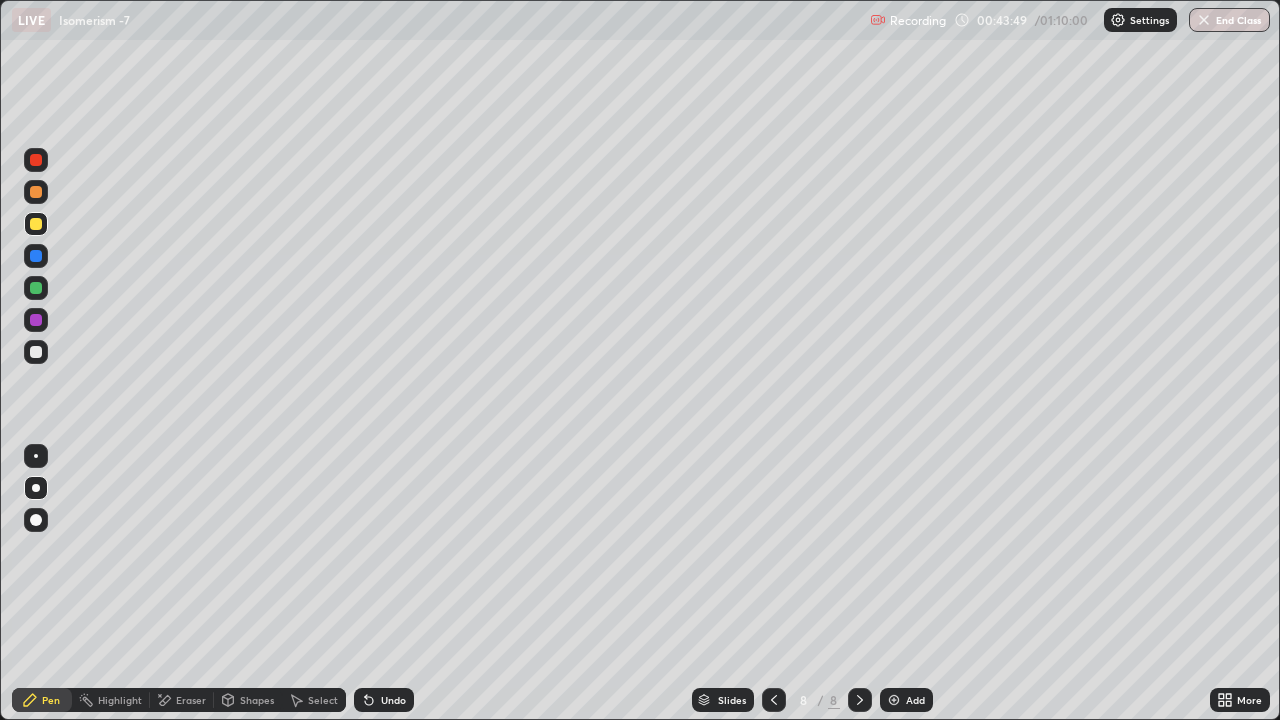 click at bounding box center [36, 352] 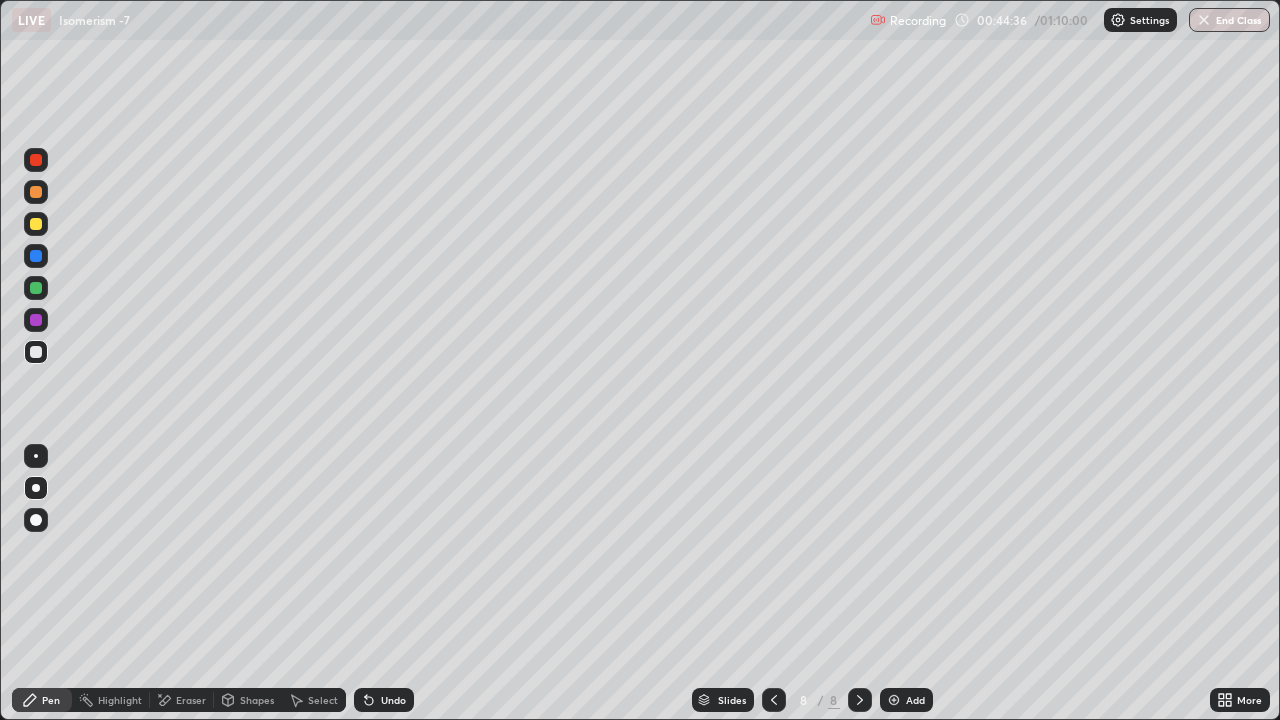 click at bounding box center [36, 224] 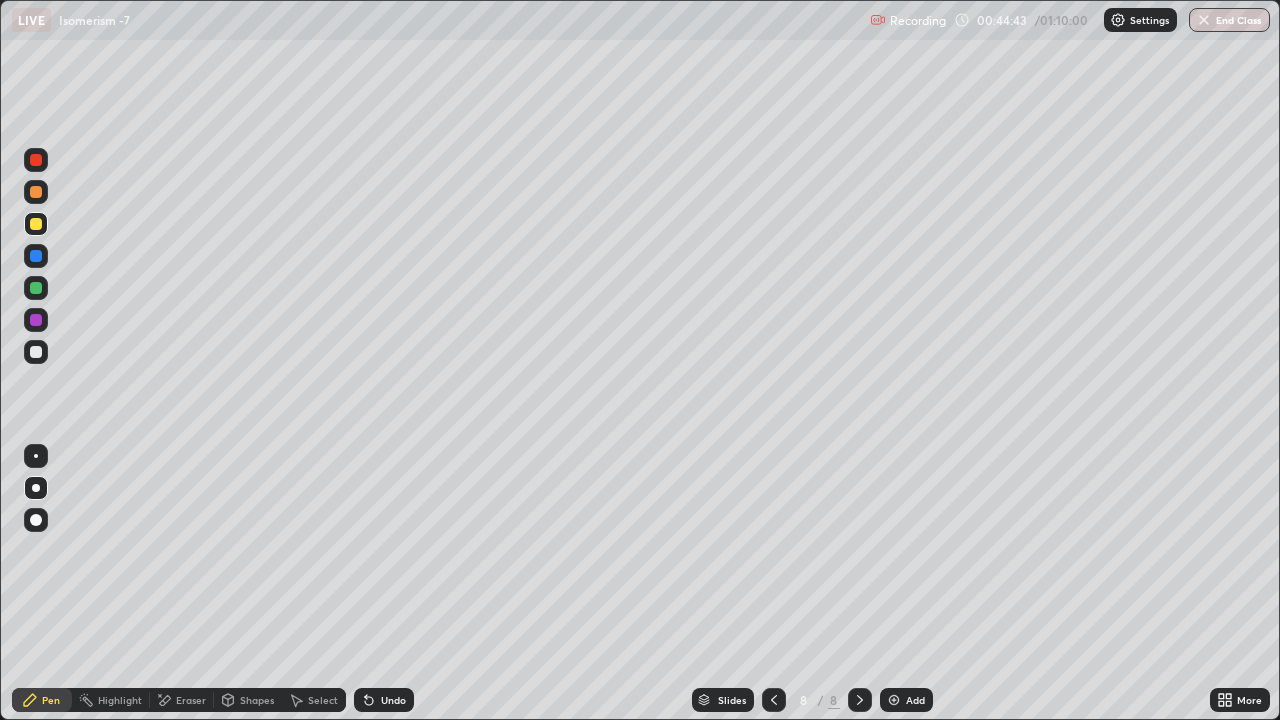 click on "Highlight" at bounding box center (120, 700) 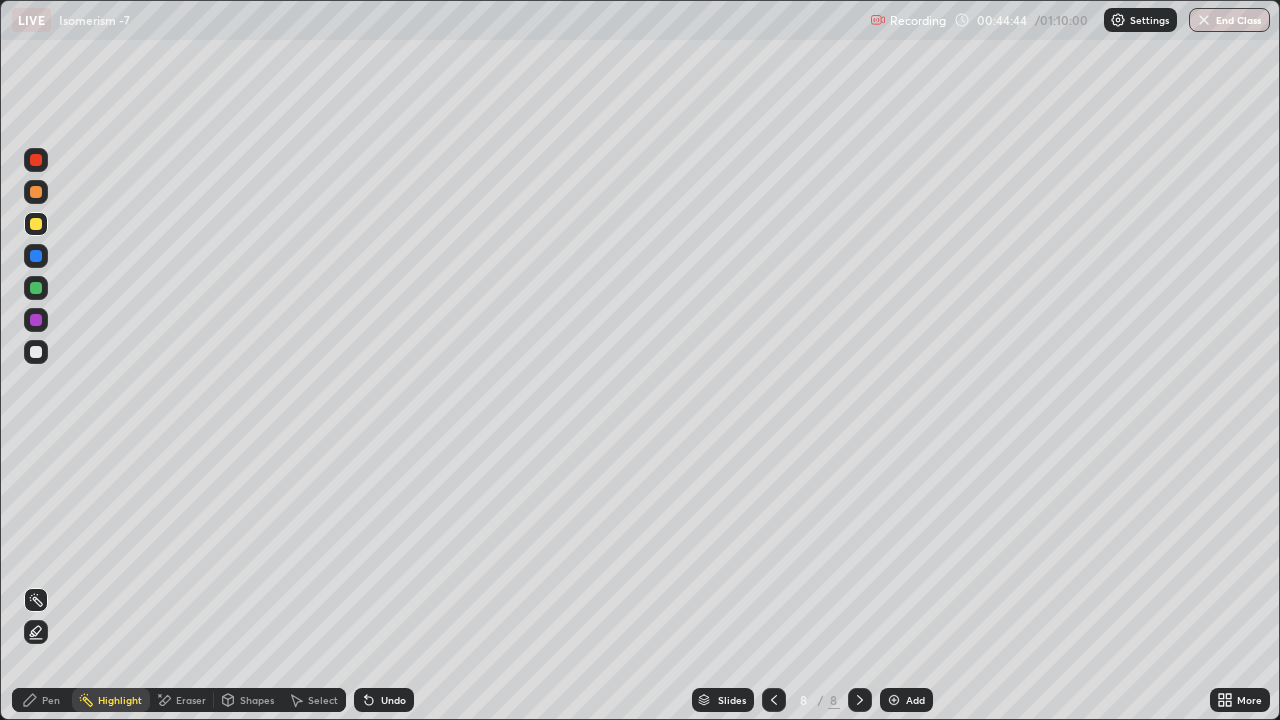 click at bounding box center [36, 160] 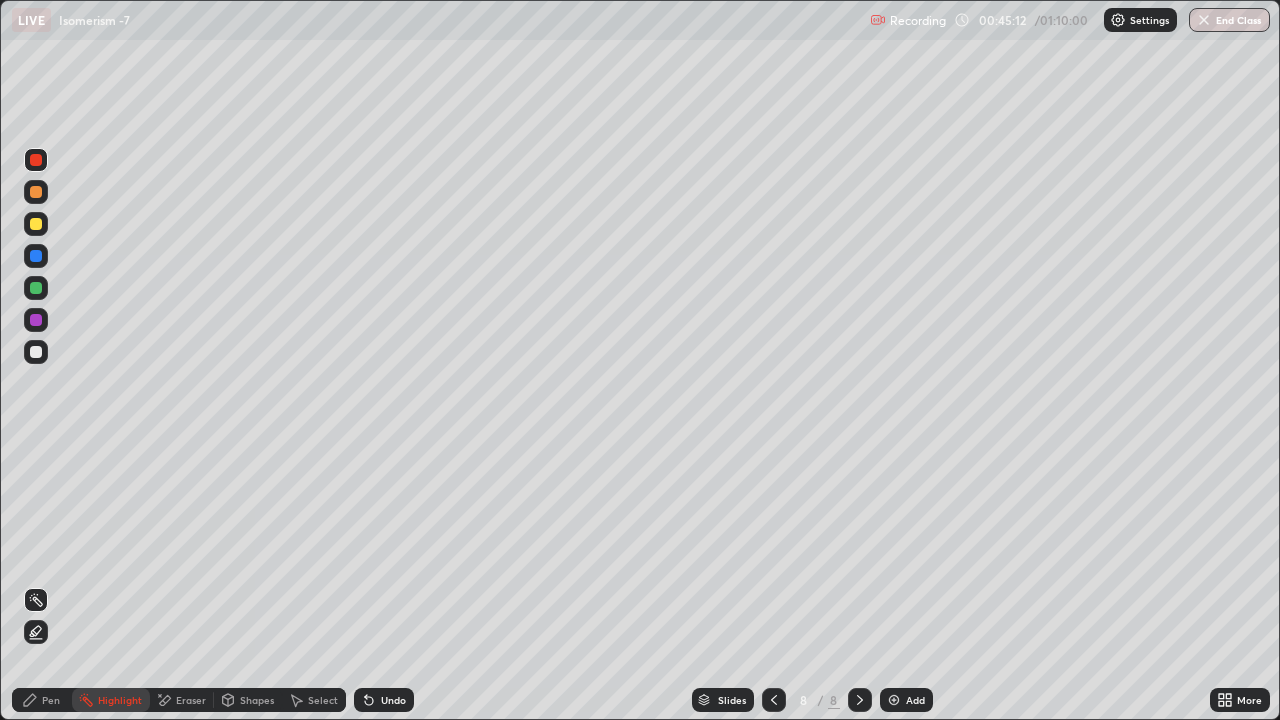 click on "Eraser" at bounding box center (191, 700) 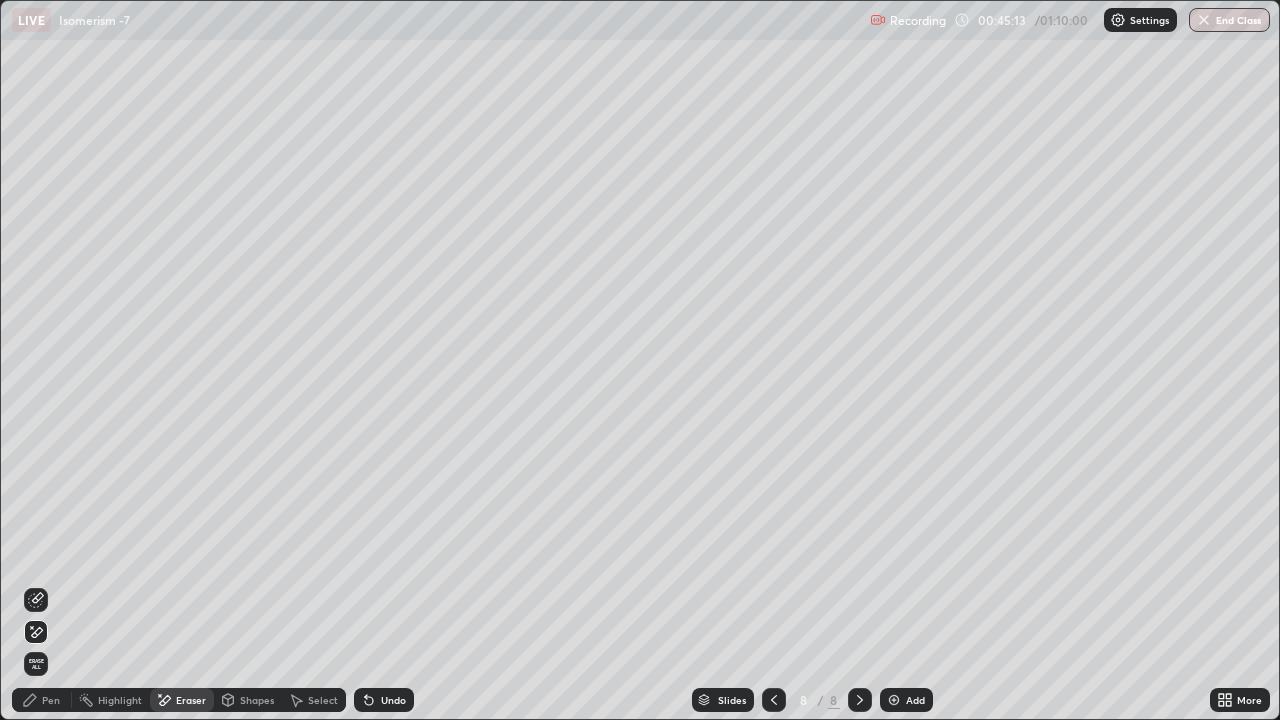 click on "Pen" at bounding box center (51, 700) 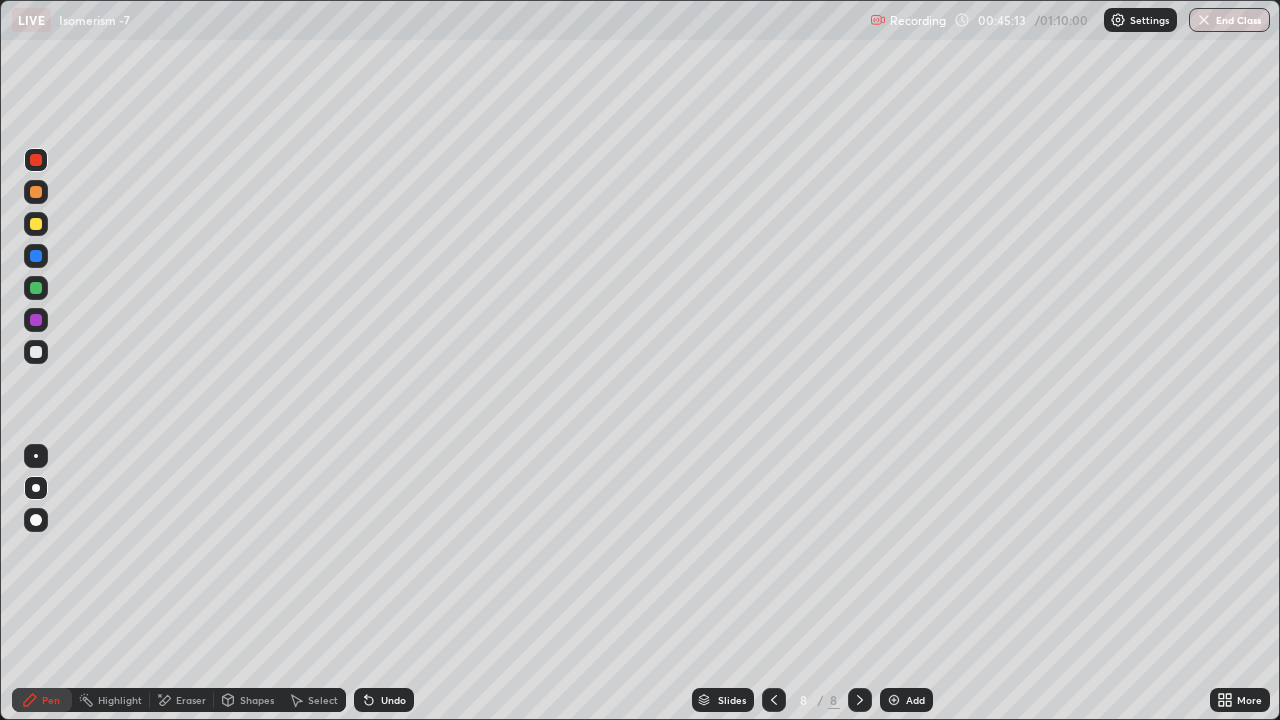 click on "Highlight" at bounding box center [120, 700] 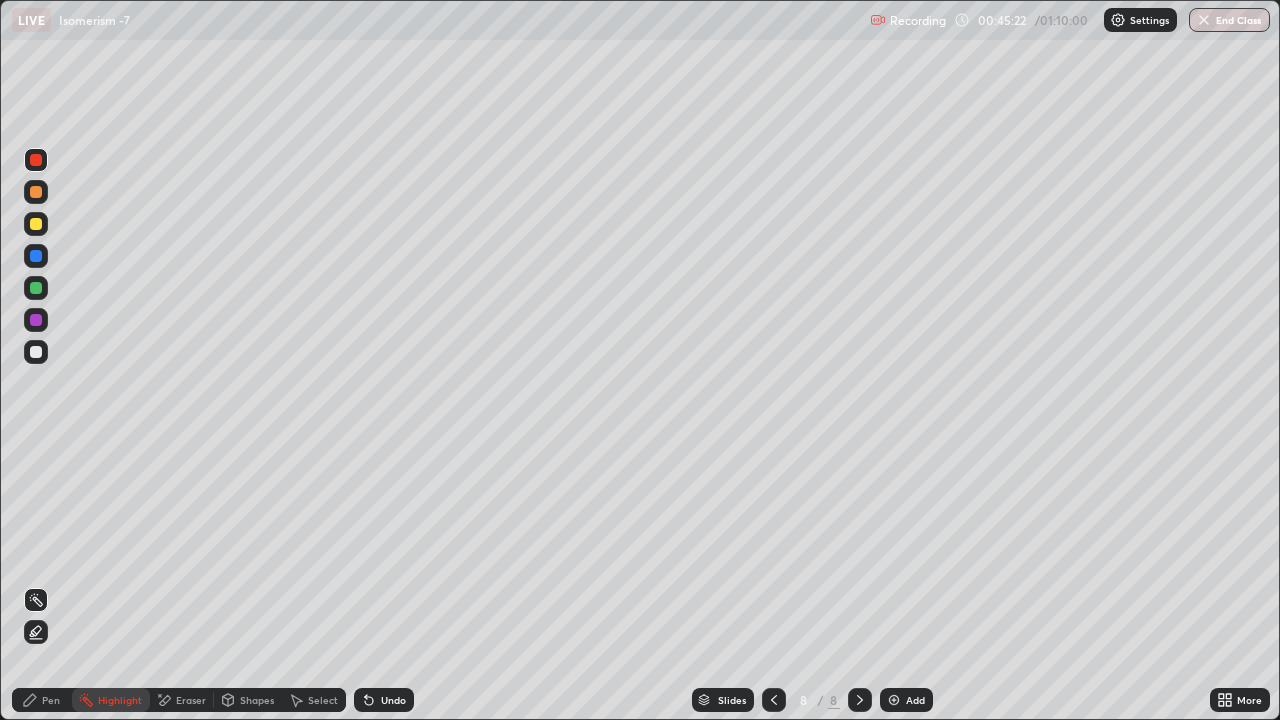 click on "Eraser" at bounding box center (191, 700) 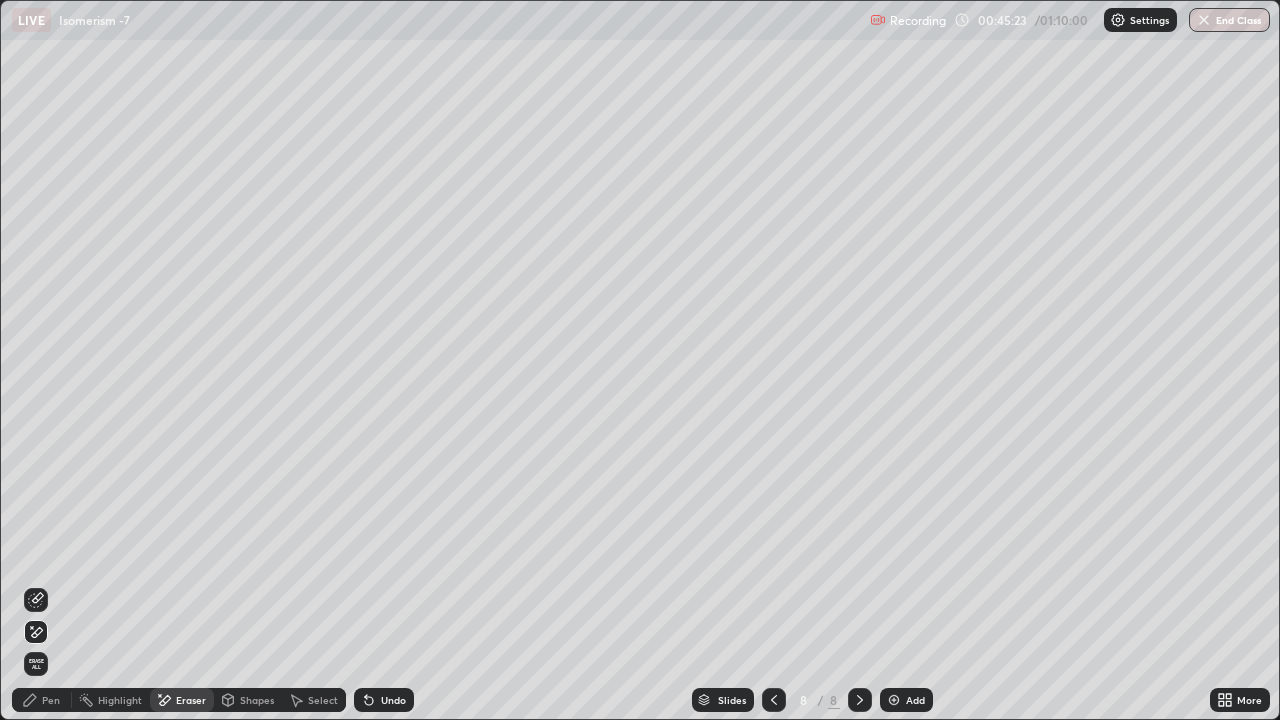 click 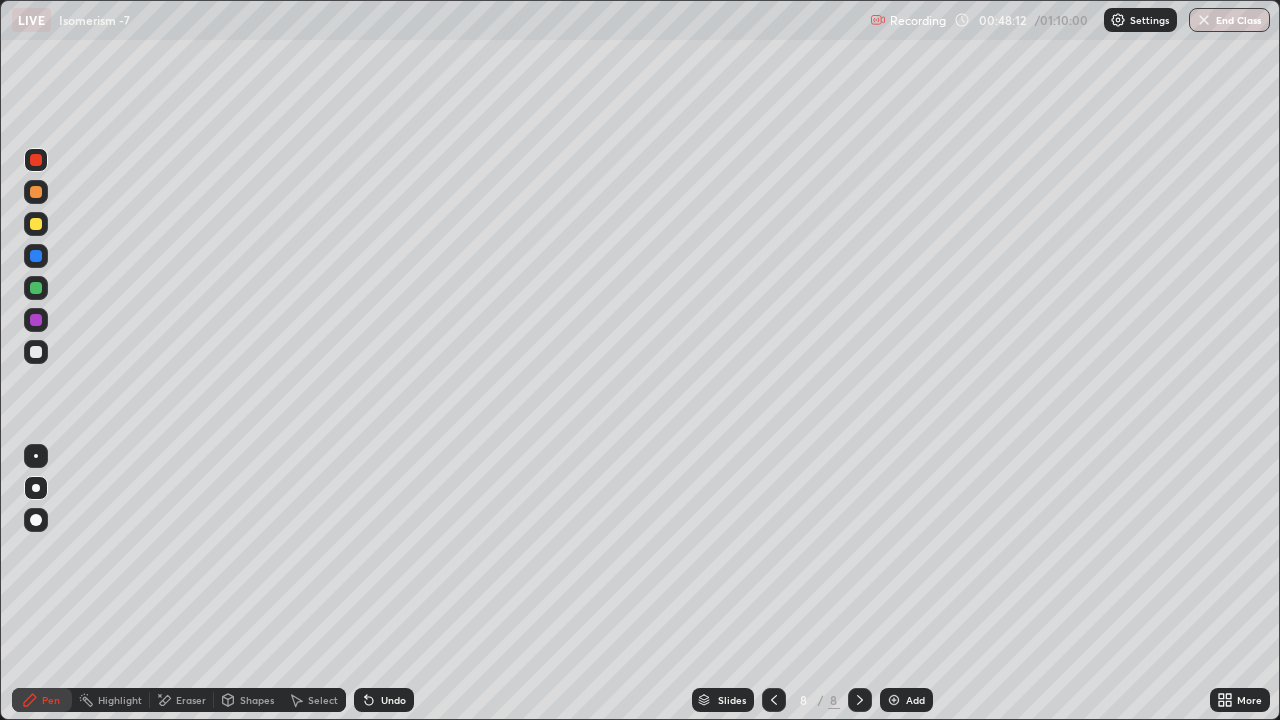 click on "Add" at bounding box center (915, 700) 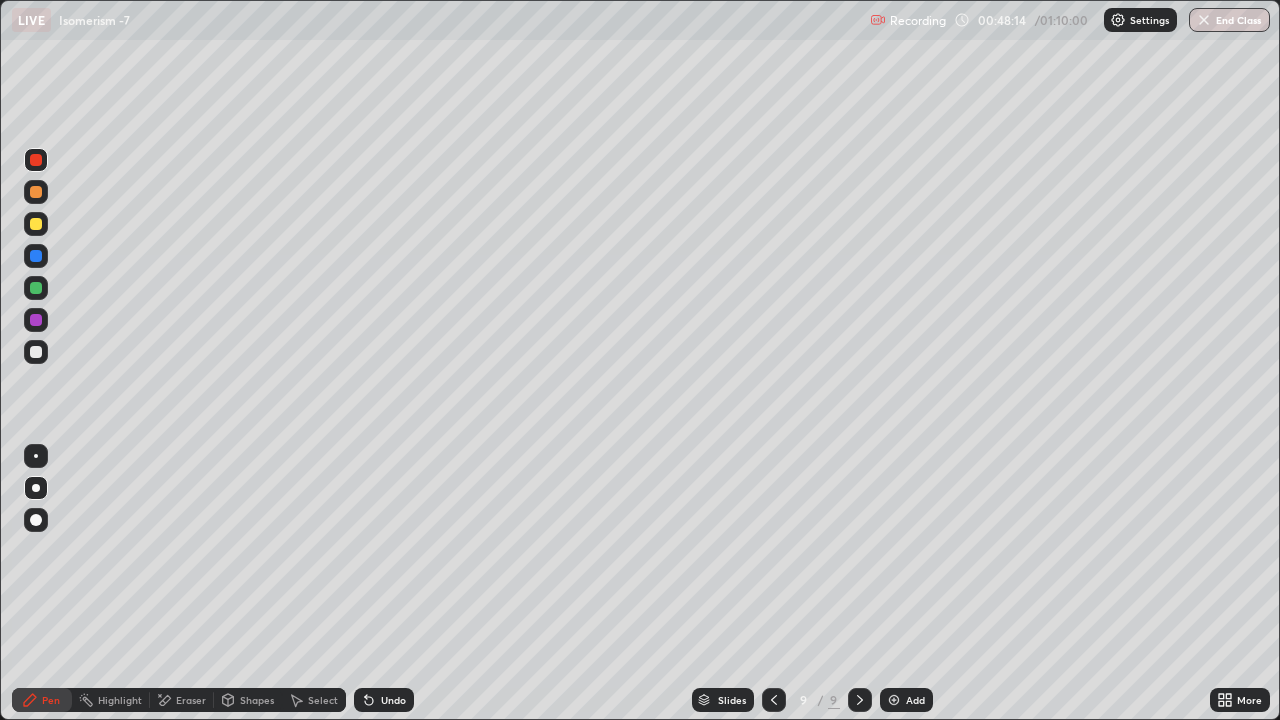 click at bounding box center [36, 224] 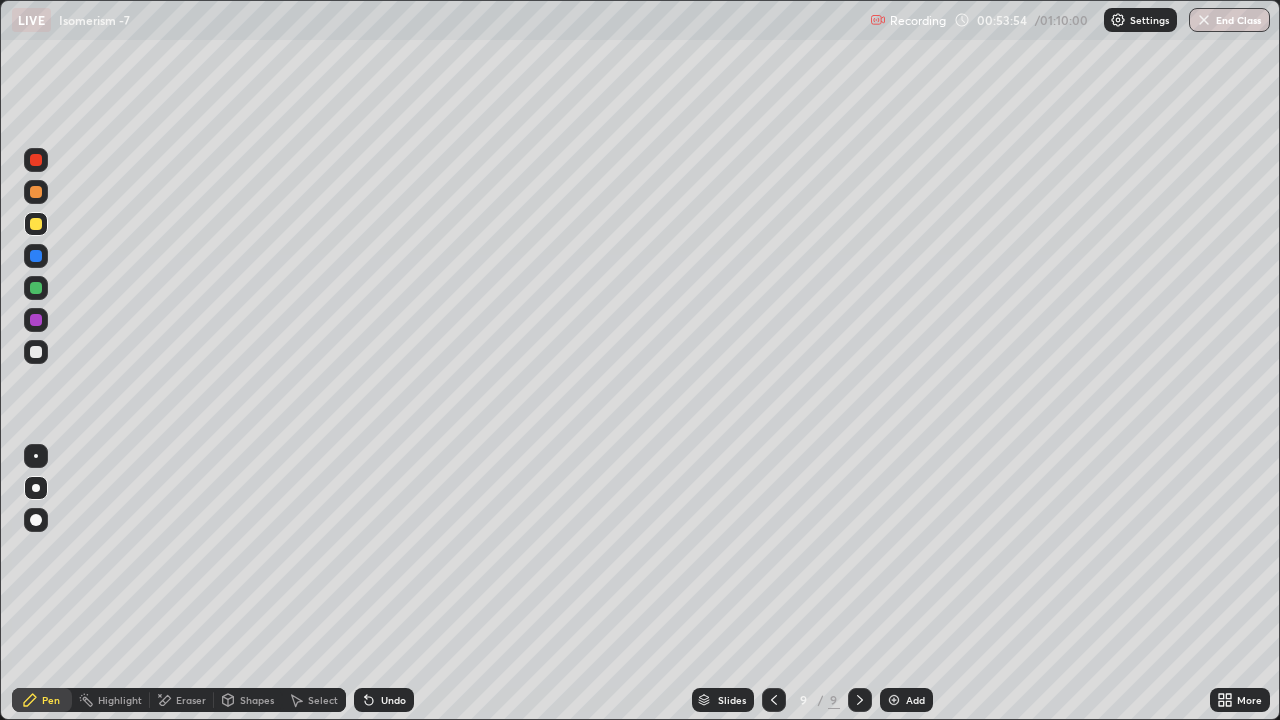 click on "Add" at bounding box center [906, 700] 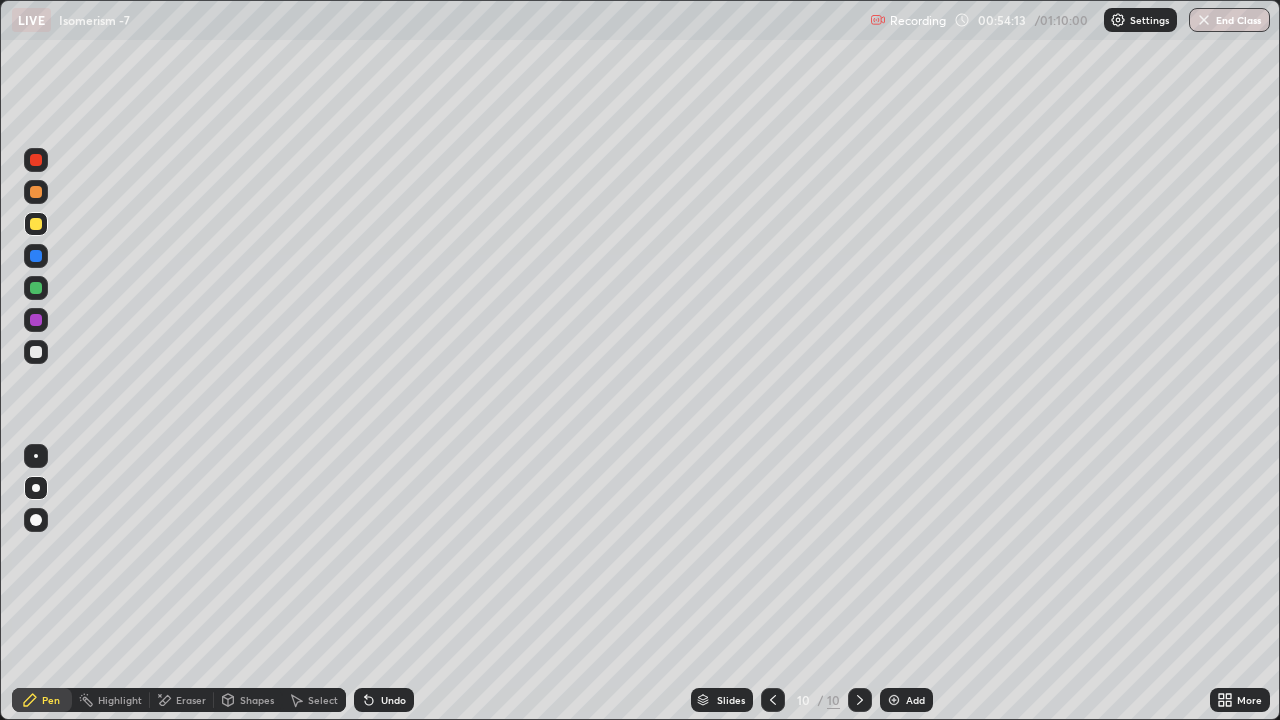 click at bounding box center (36, 352) 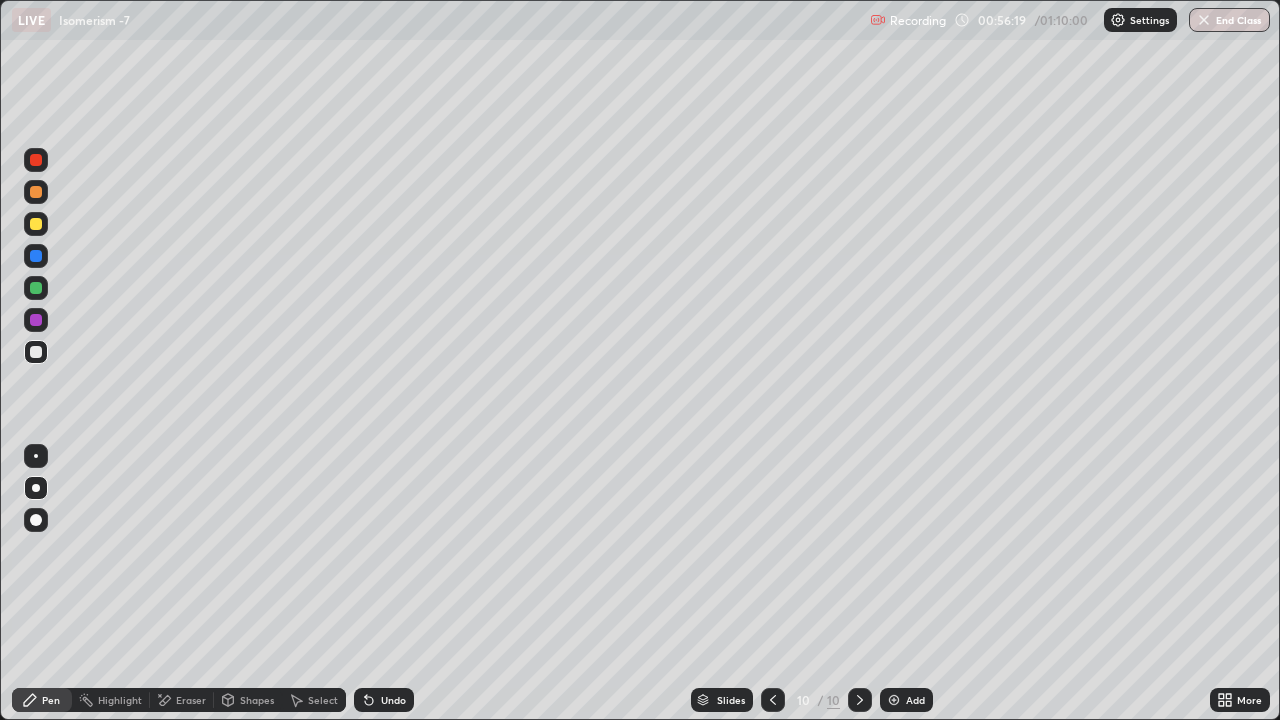 click on "Eraser" at bounding box center [191, 700] 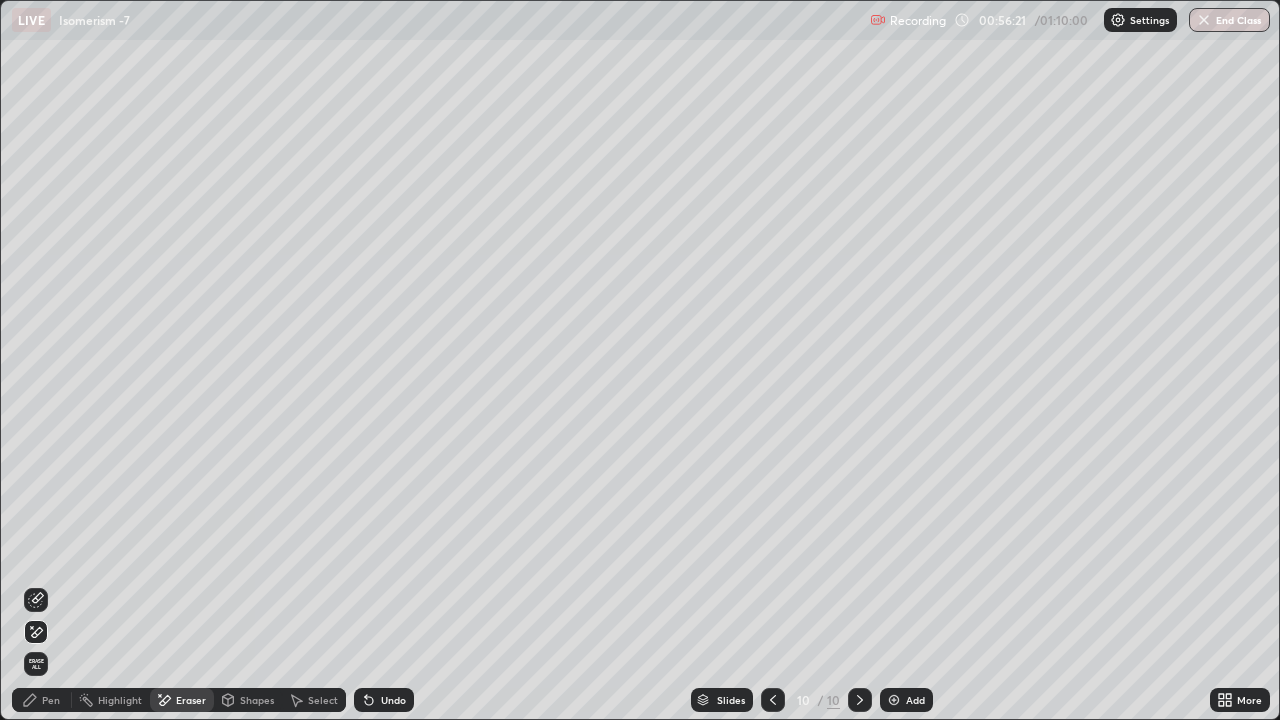 click on "Pen" at bounding box center [51, 700] 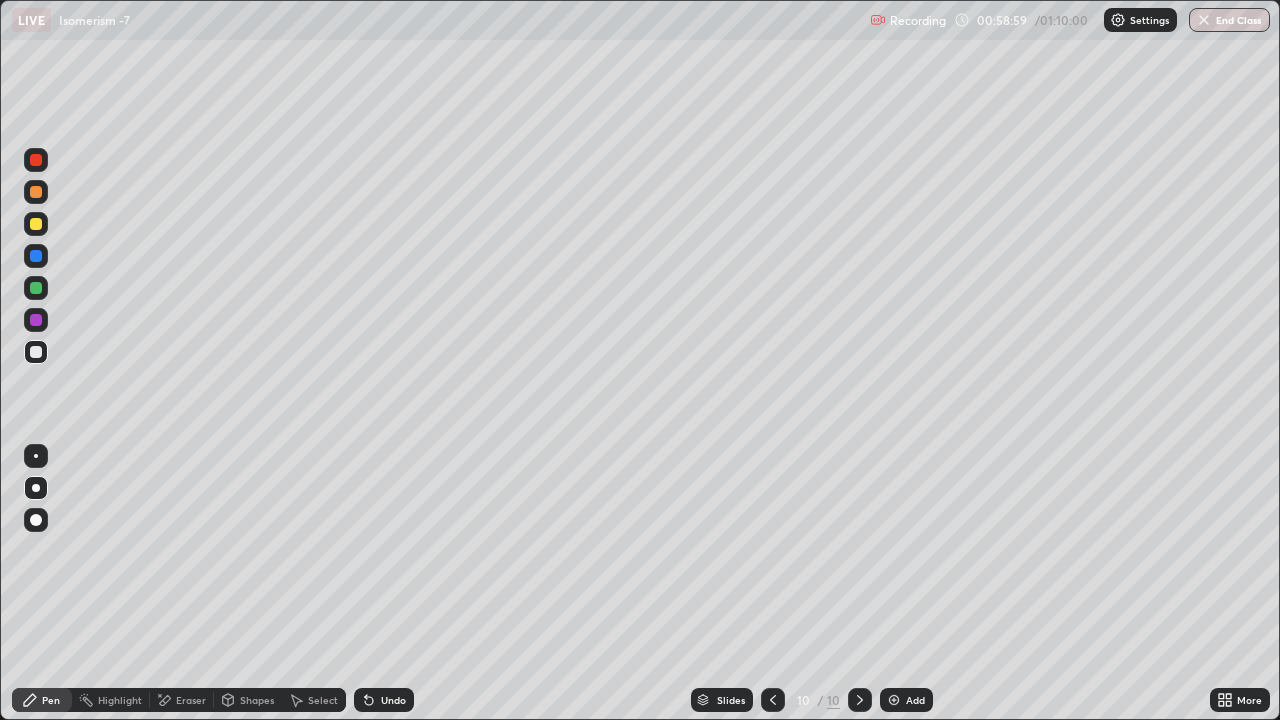 click at bounding box center [36, 224] 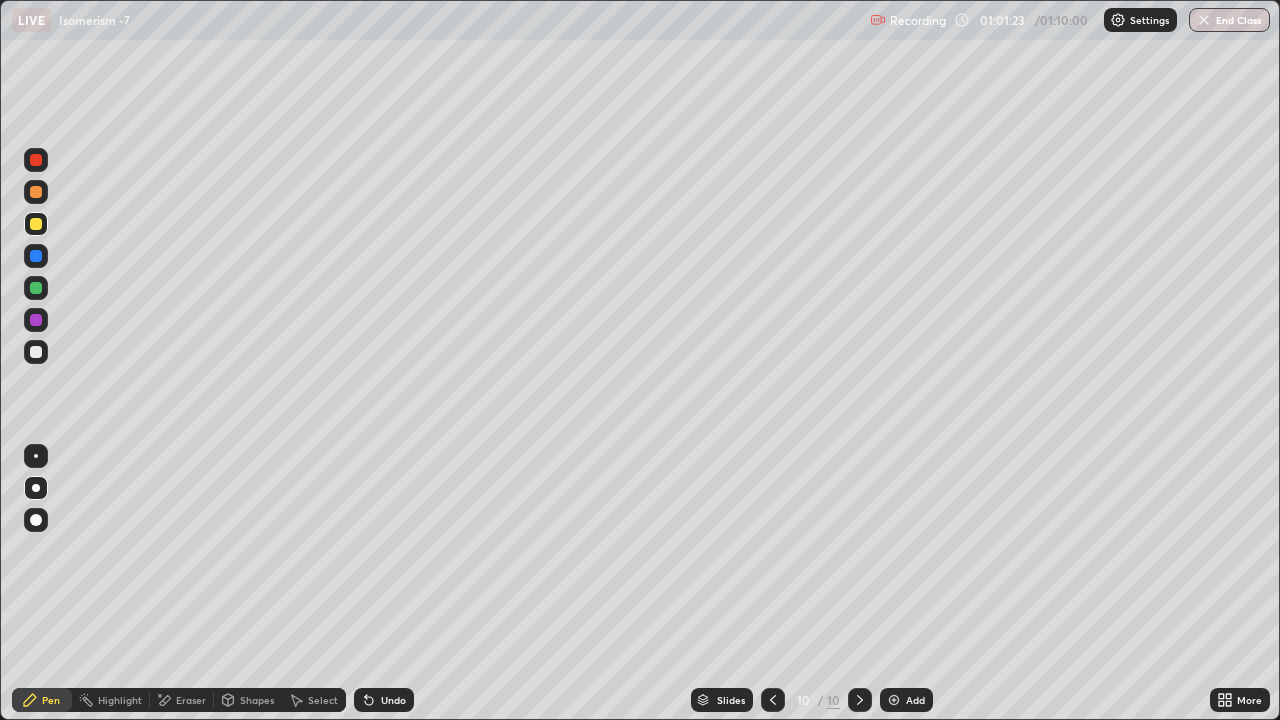 click at bounding box center (36, 352) 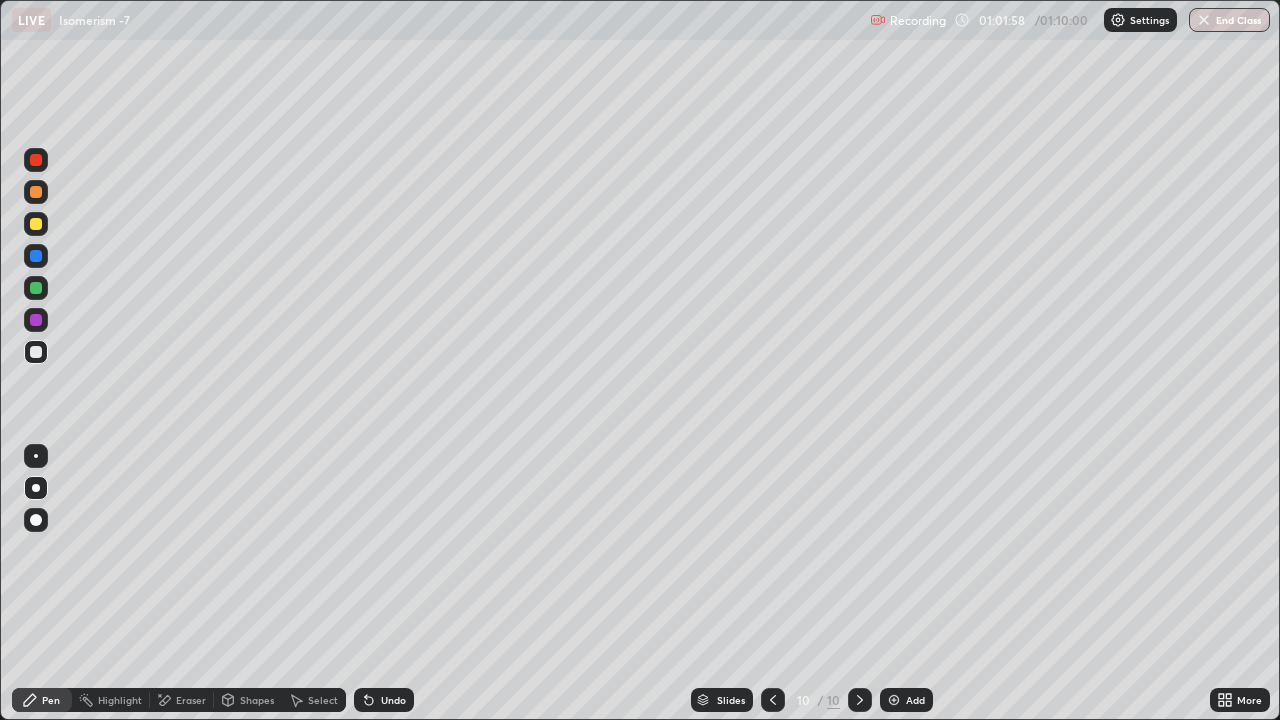 click at bounding box center [36, 288] 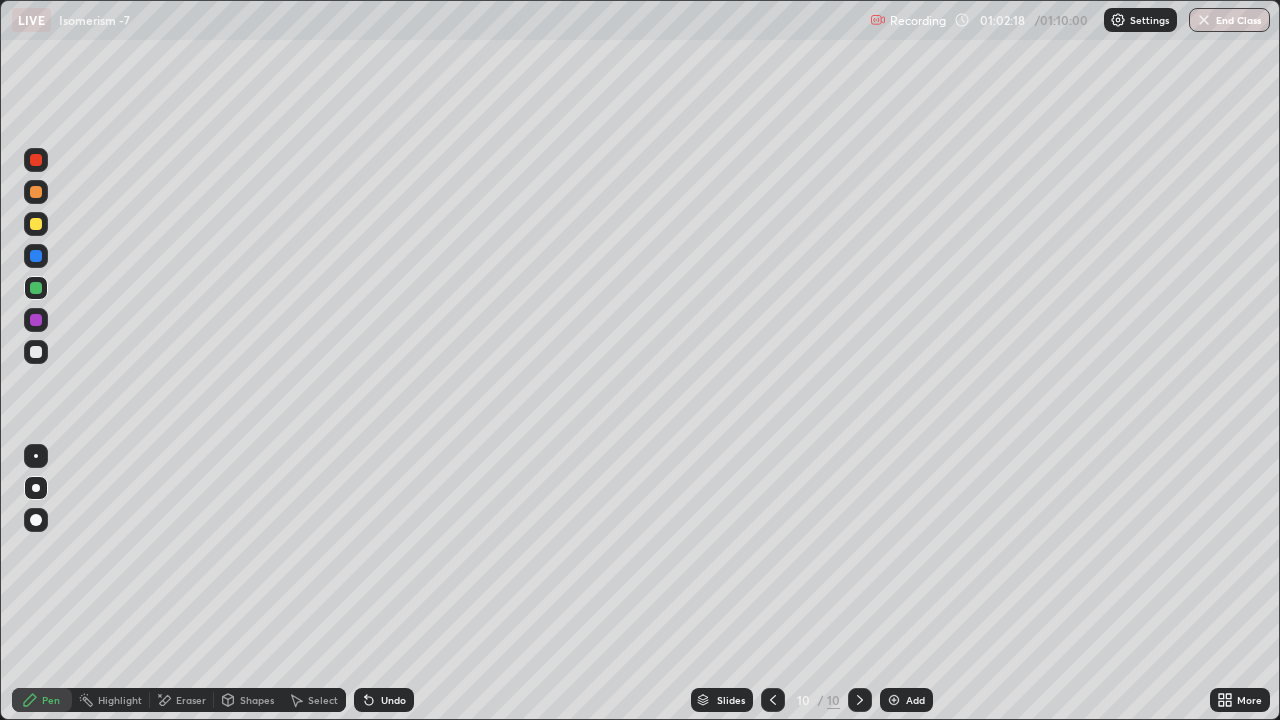 click at bounding box center (36, 352) 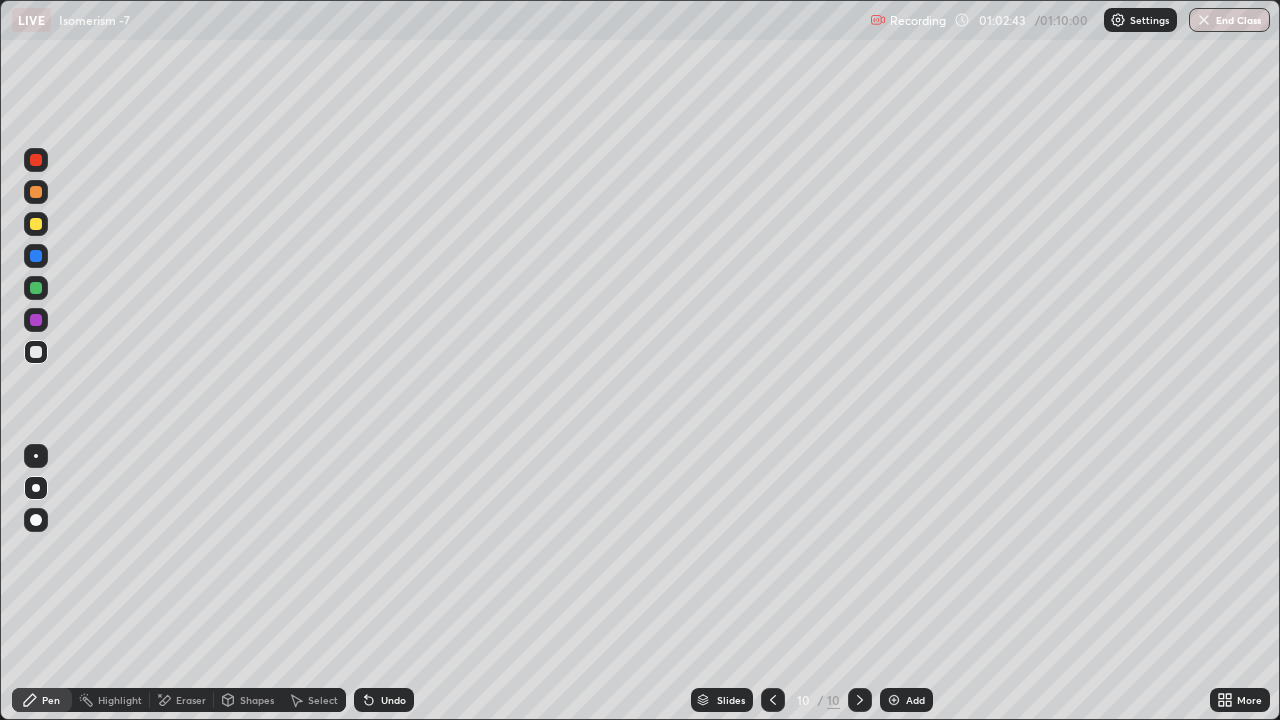 click at bounding box center (36, 224) 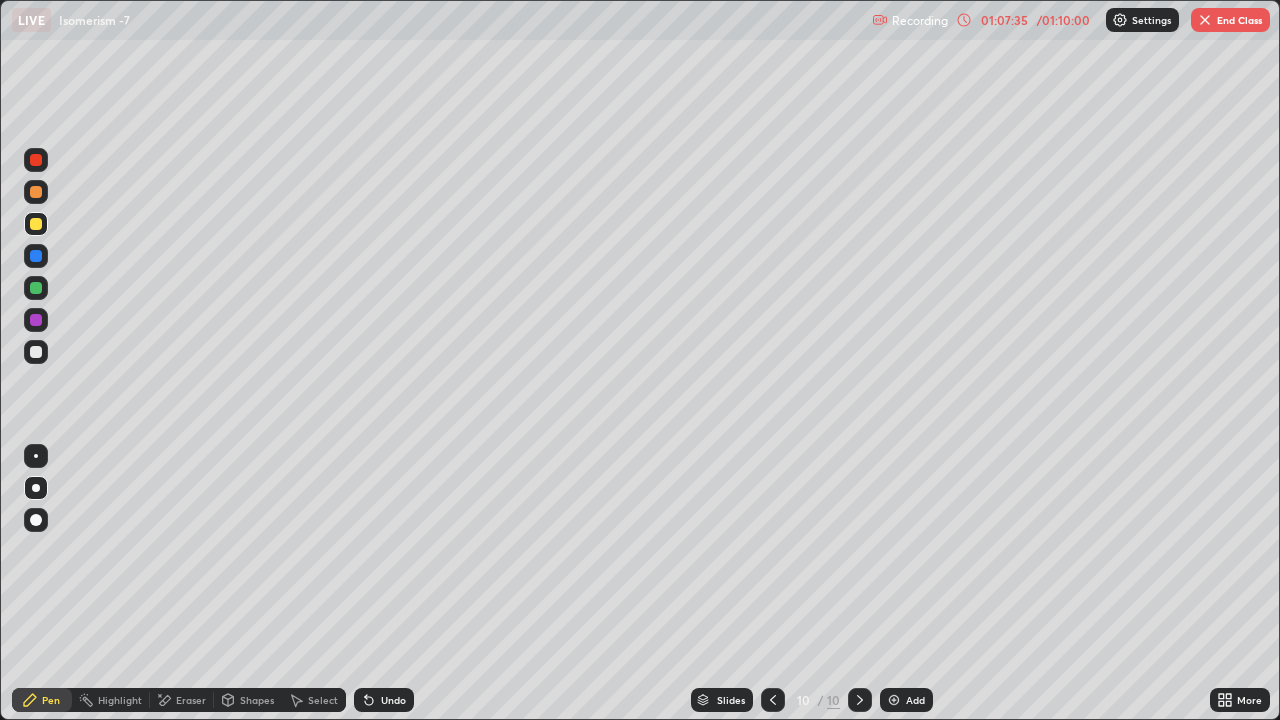 click on "End Class" at bounding box center [1230, 20] 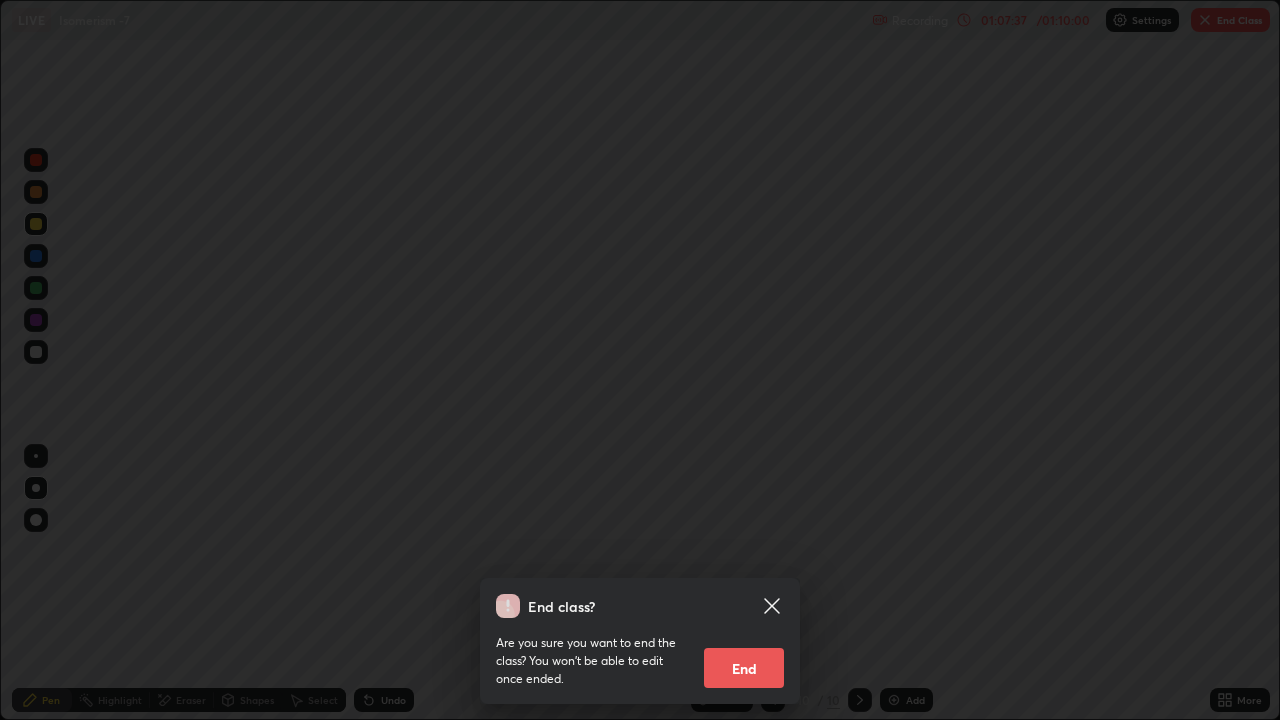 click on "End" at bounding box center (744, 668) 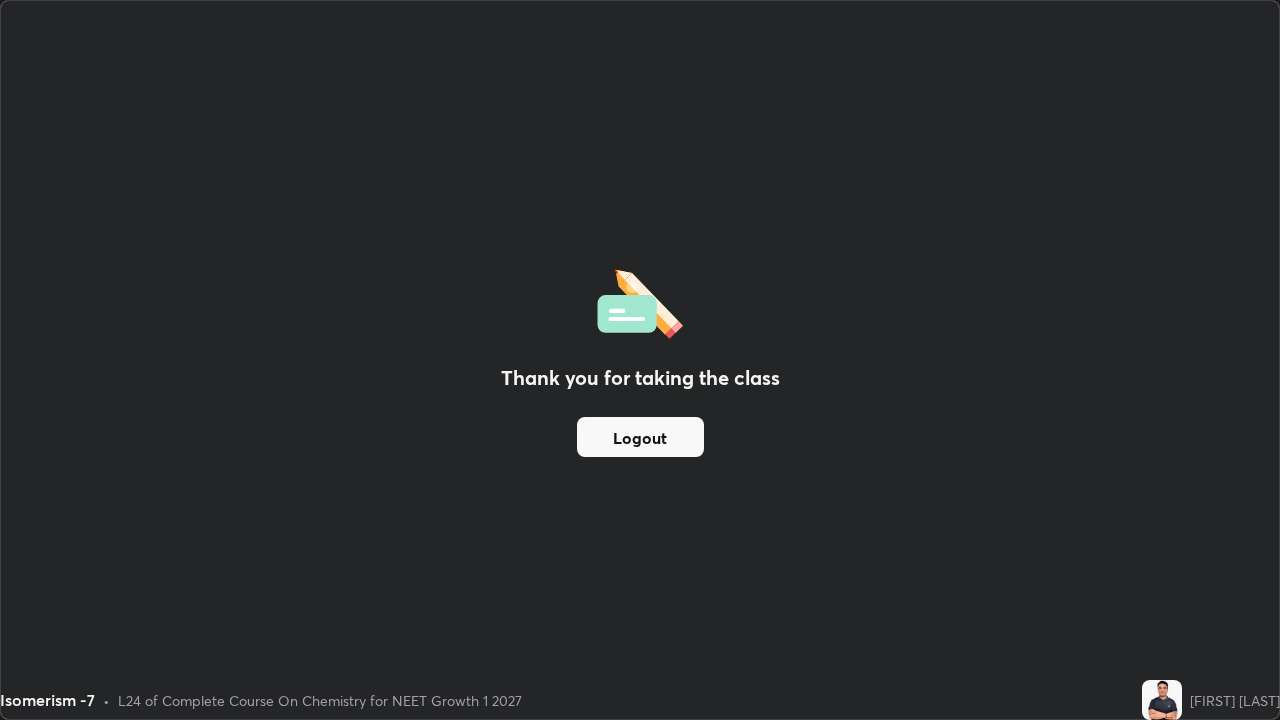 click on "Logout" at bounding box center (640, 437) 